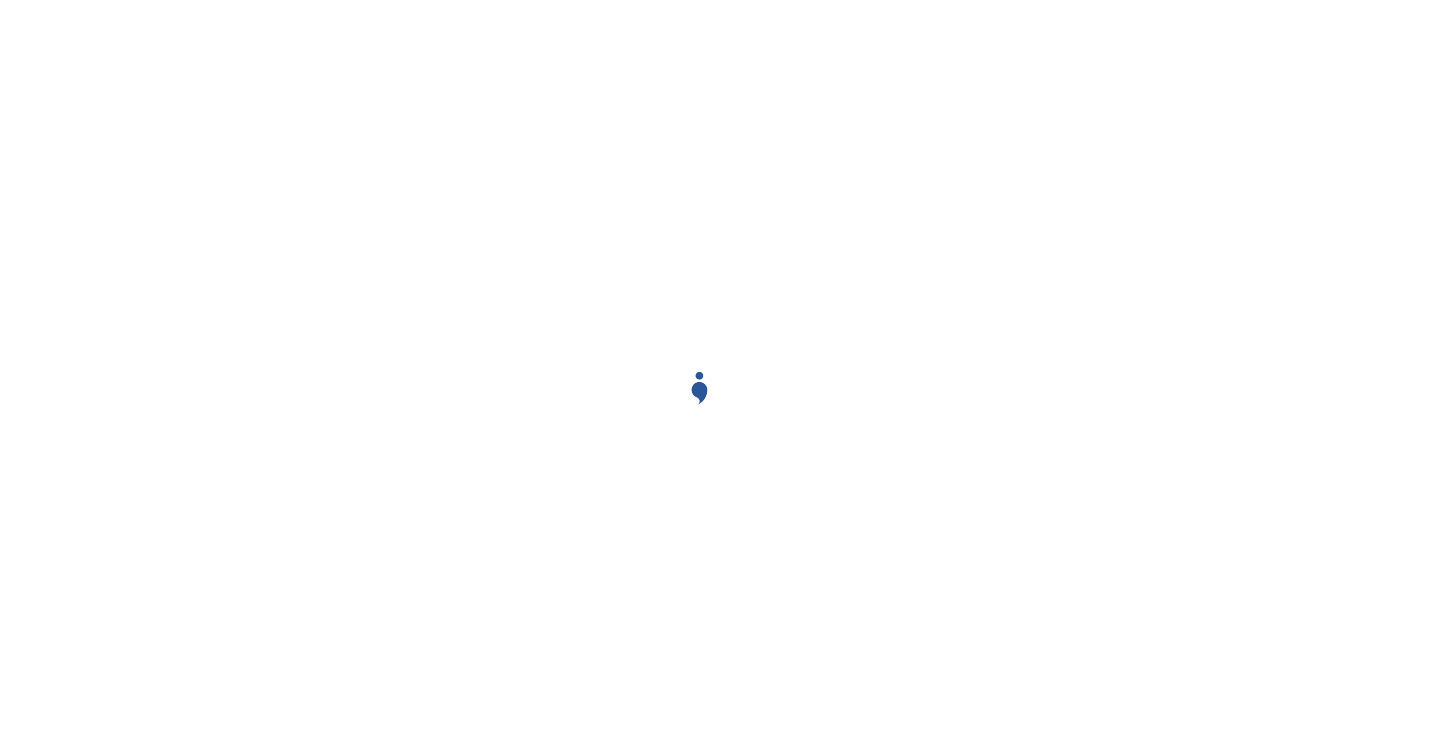 scroll, scrollTop: 0, scrollLeft: 0, axis: both 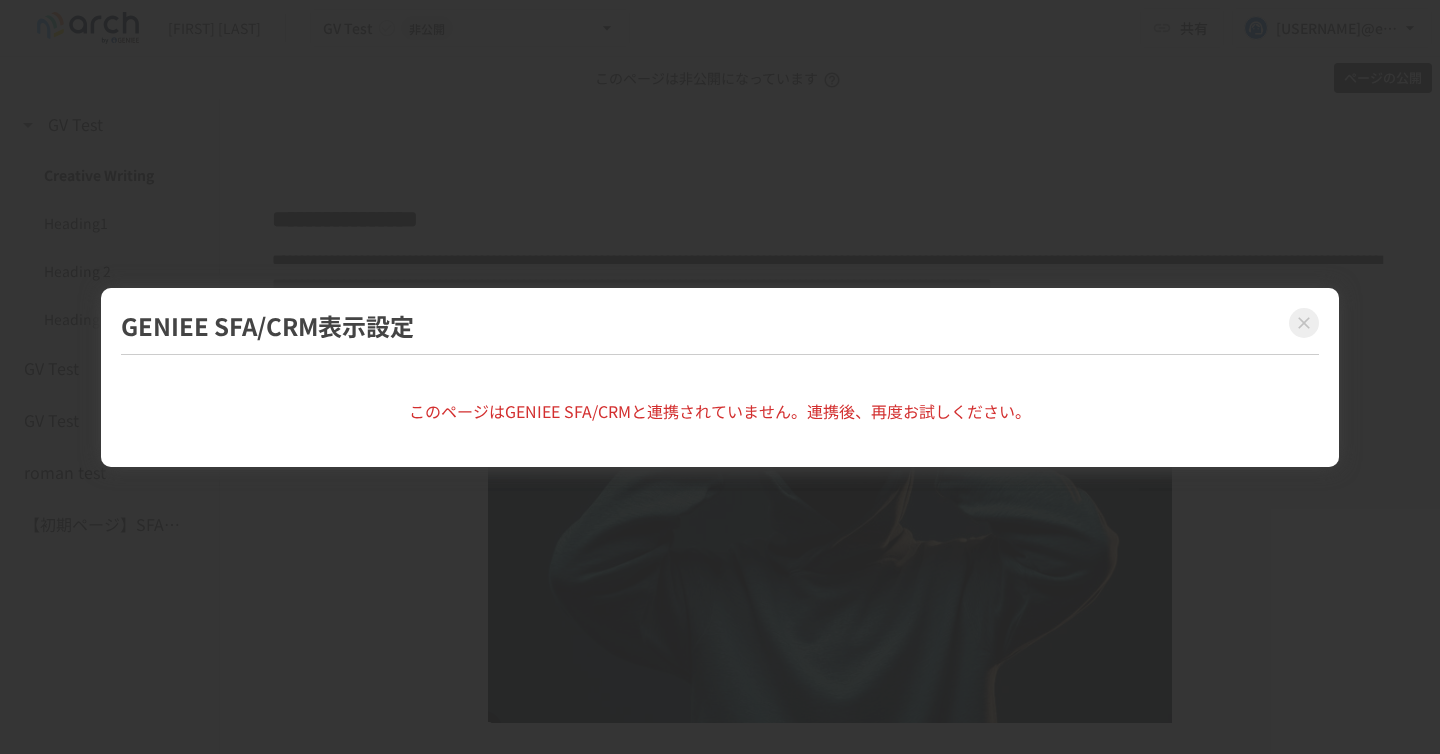 click on "GENIEE SFA/CRM表示設定" at bounding box center (720, 331) 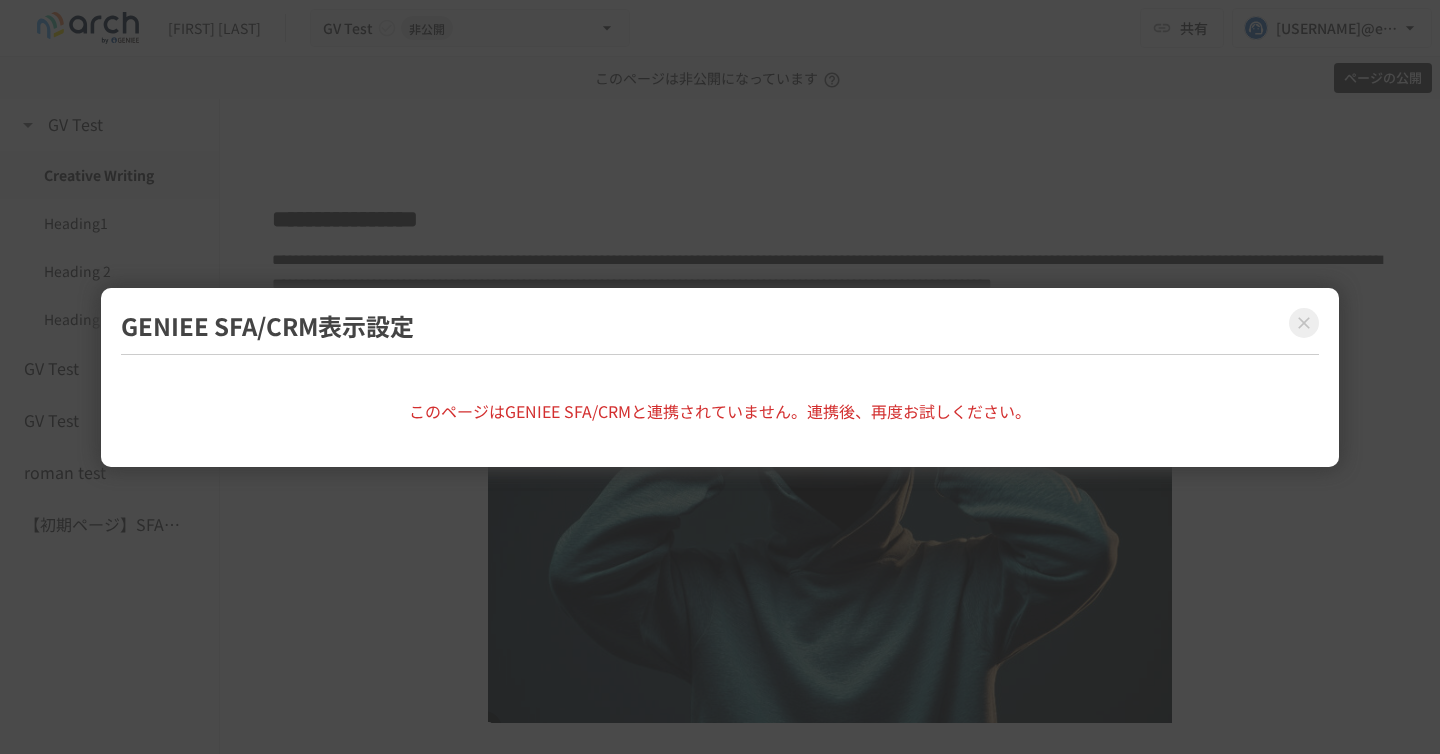 click 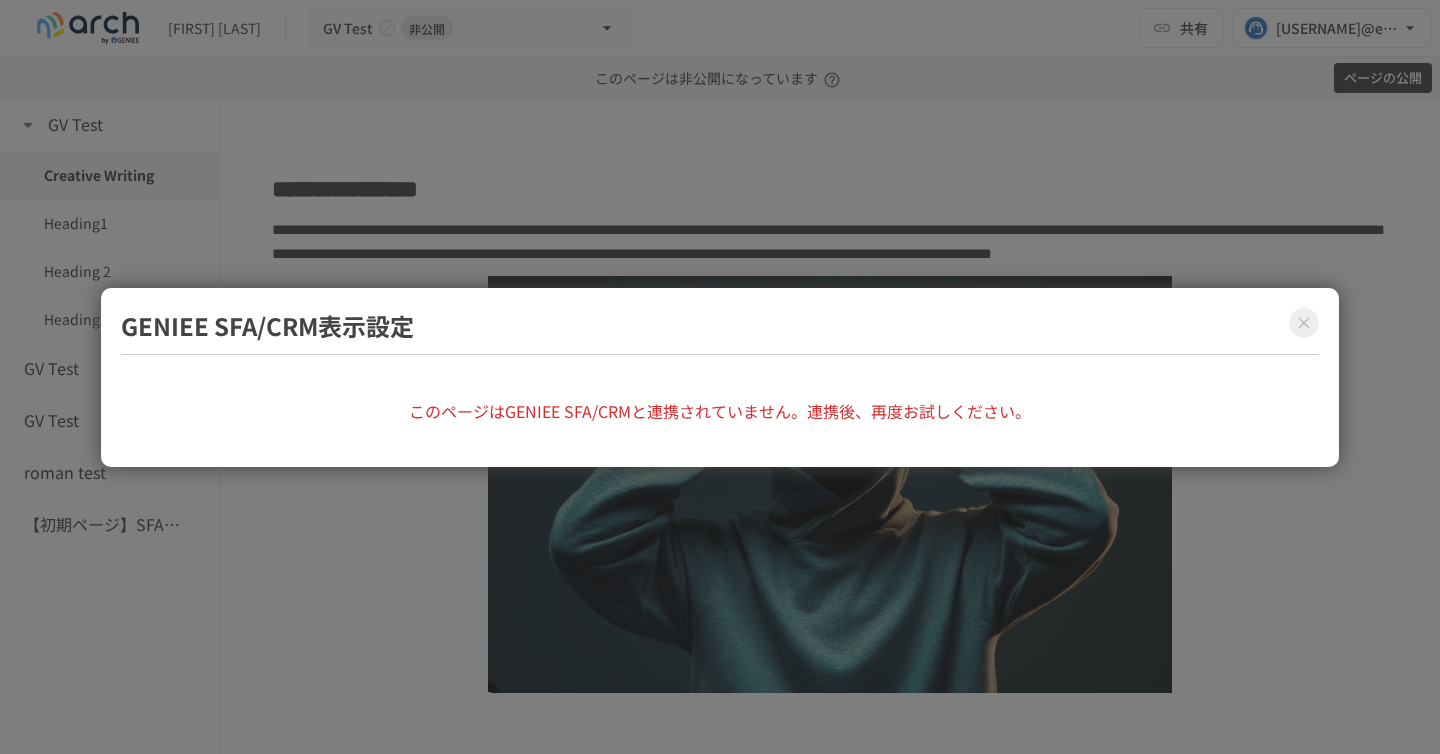 click 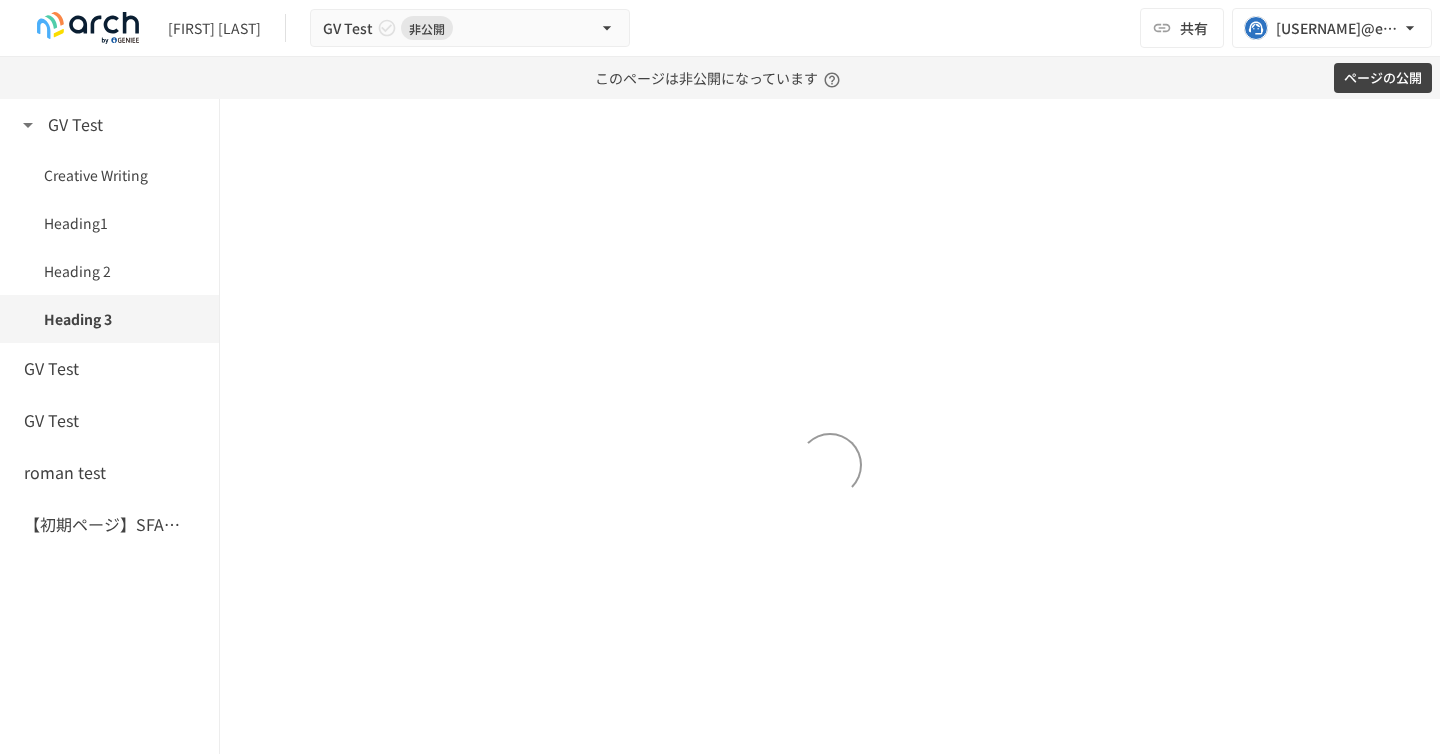 scroll, scrollTop: 3611, scrollLeft: 0, axis: vertical 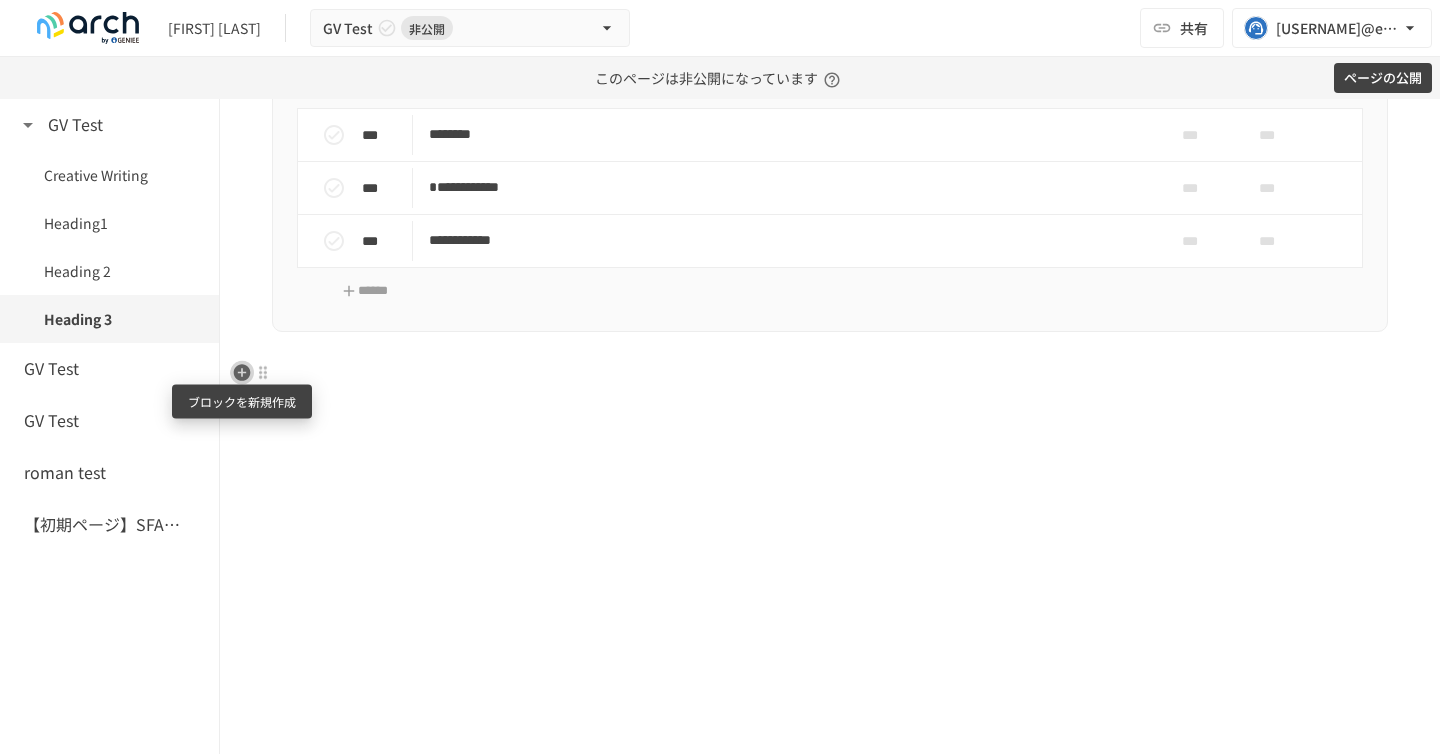 click 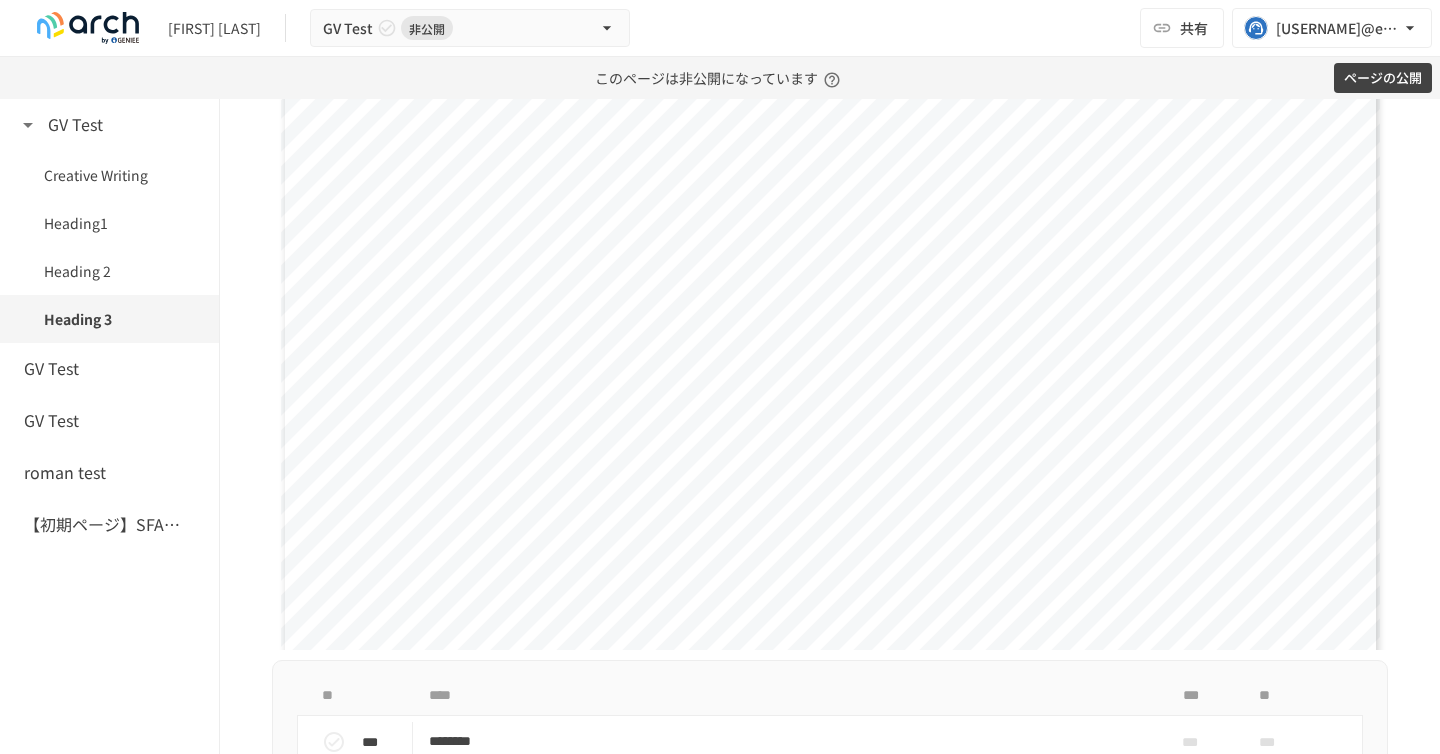 scroll, scrollTop: 4394, scrollLeft: 0, axis: vertical 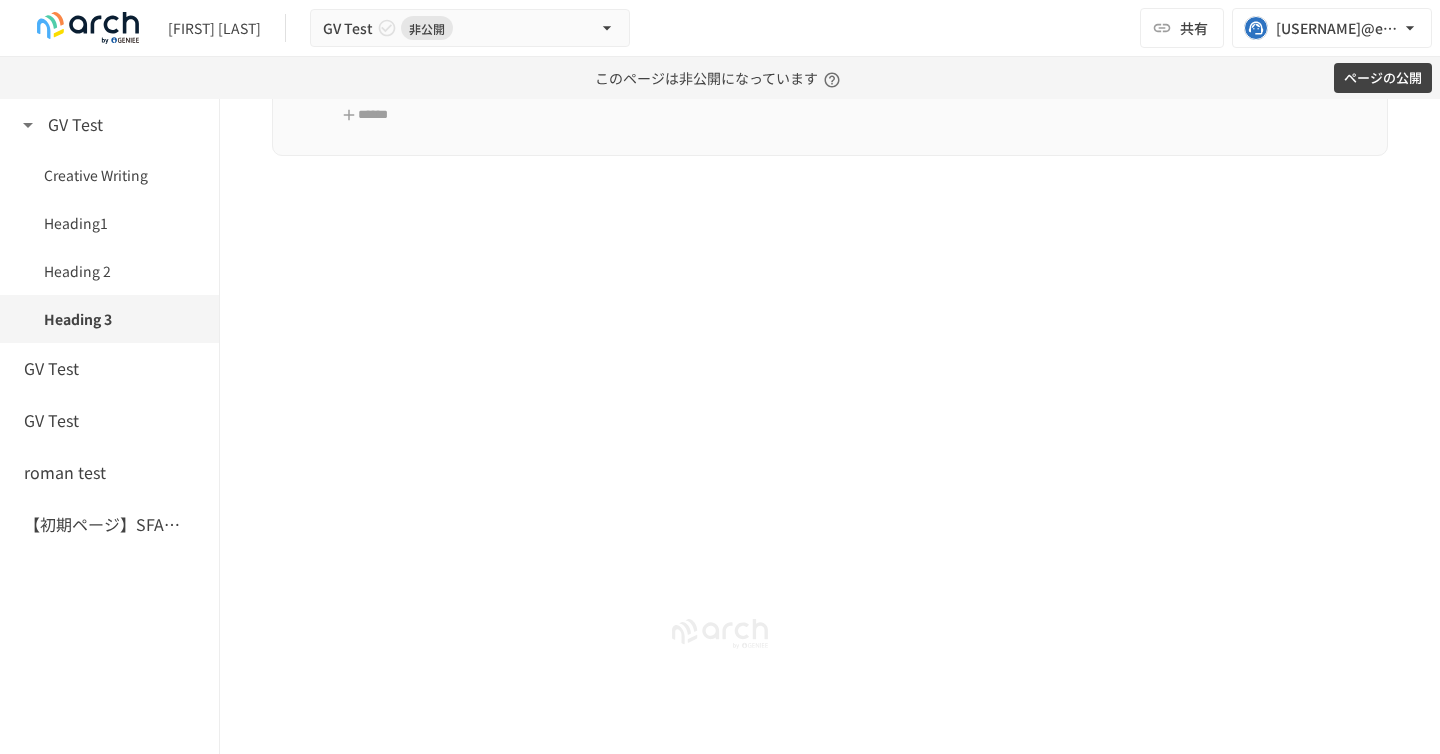 click at bounding box center [720, 637] 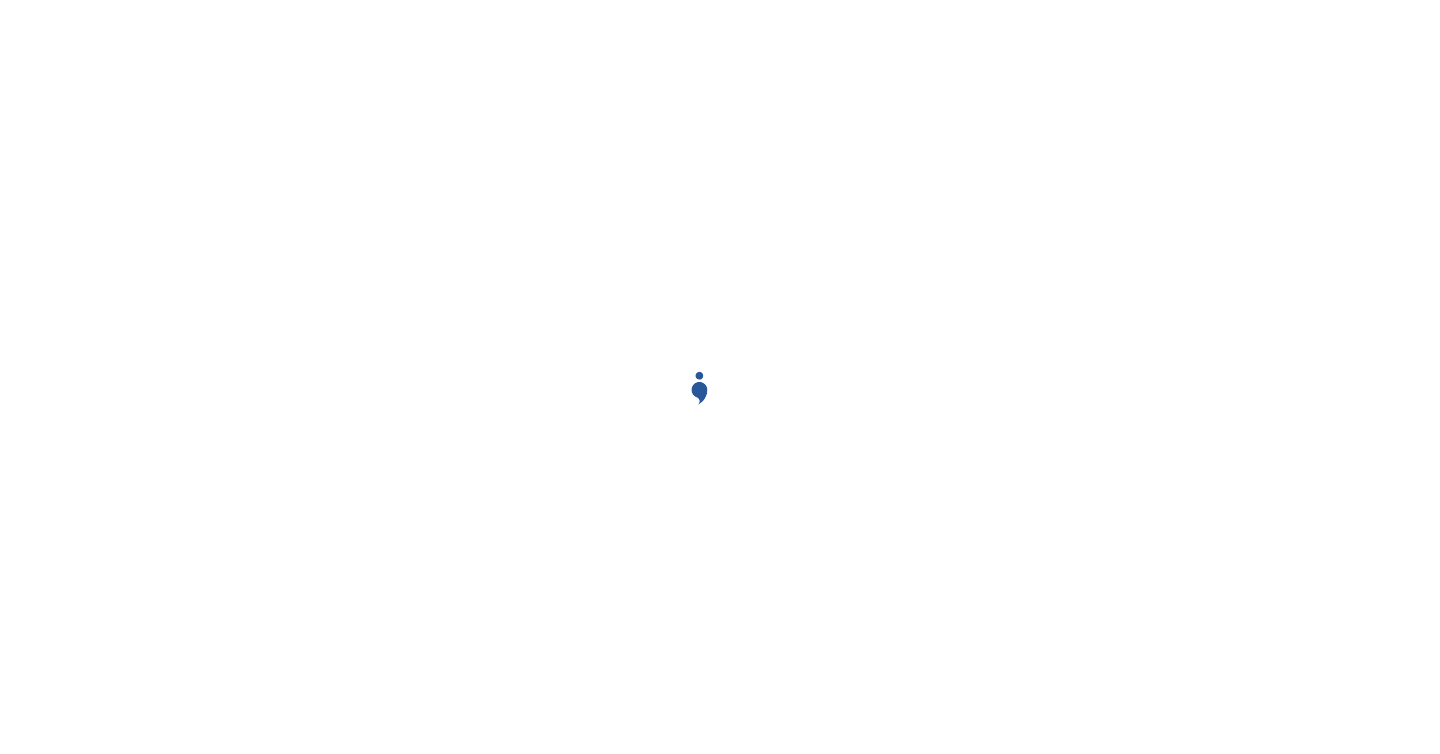 scroll, scrollTop: 0, scrollLeft: 0, axis: both 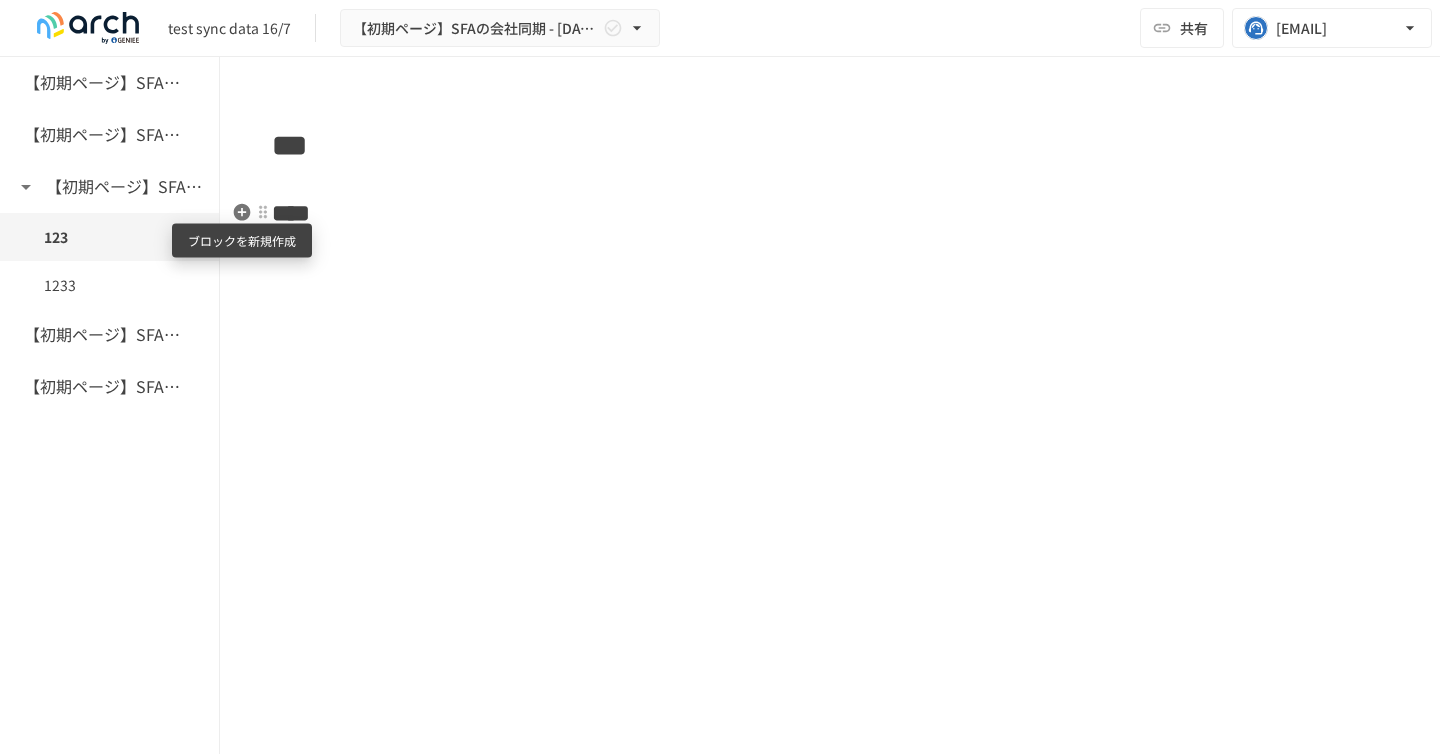 click 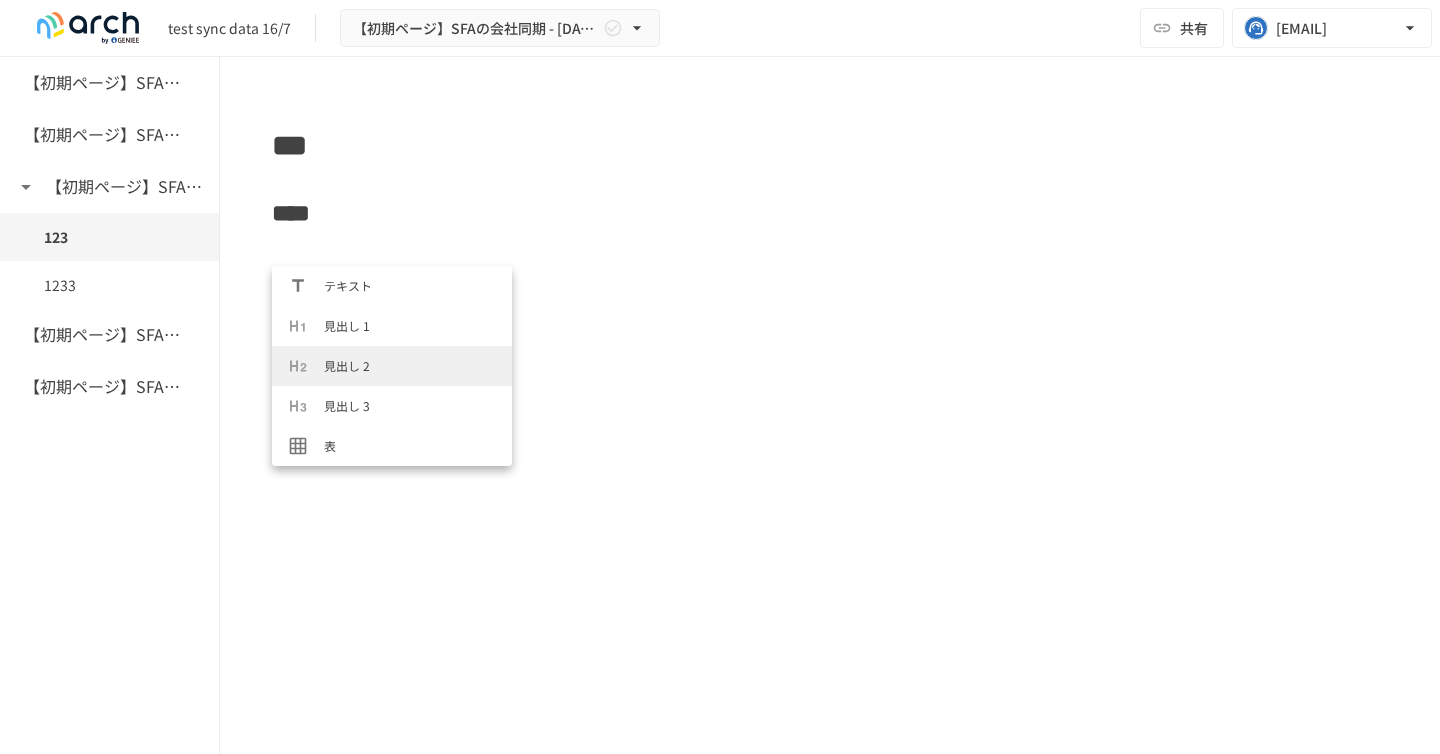 scroll, scrollTop: 920, scrollLeft: 0, axis: vertical 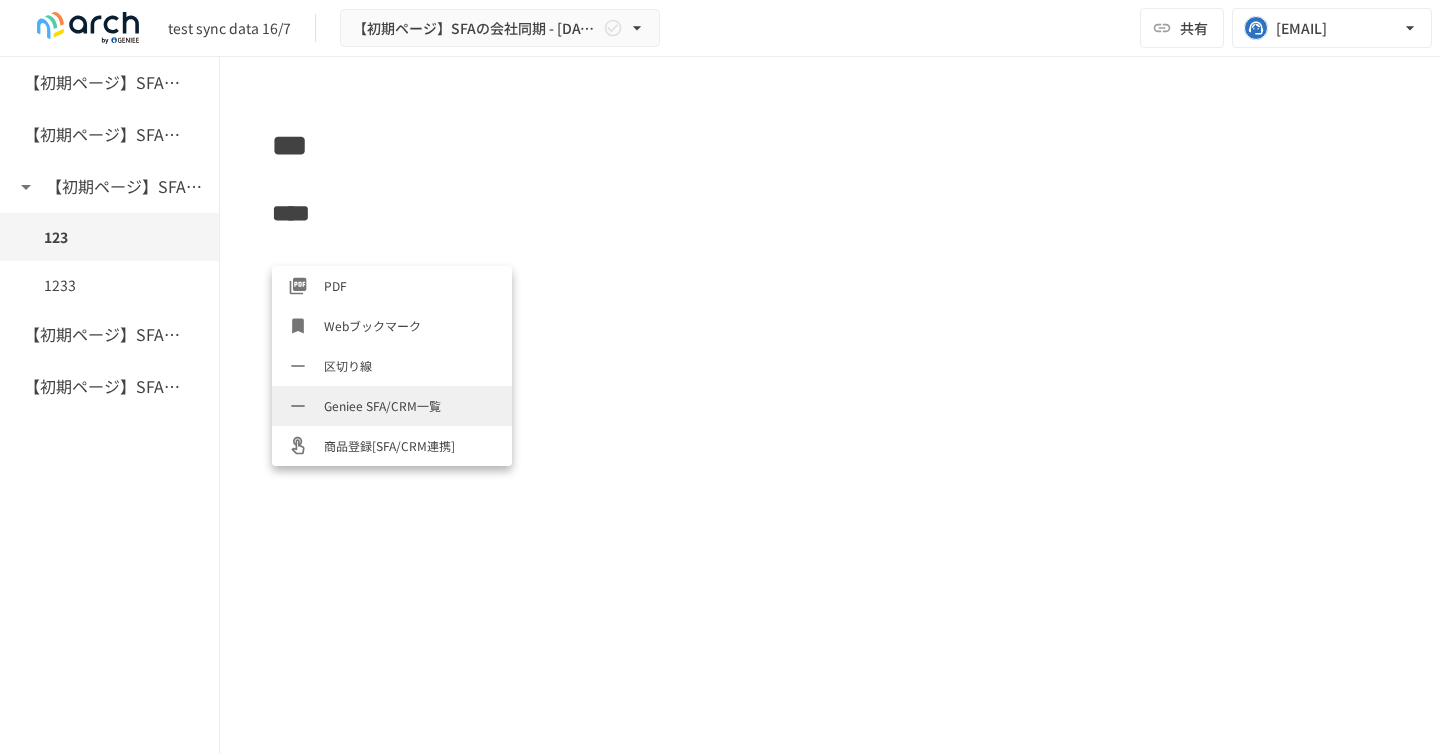 click on "Geniee SFA/CRM一覧" at bounding box center (410, 405) 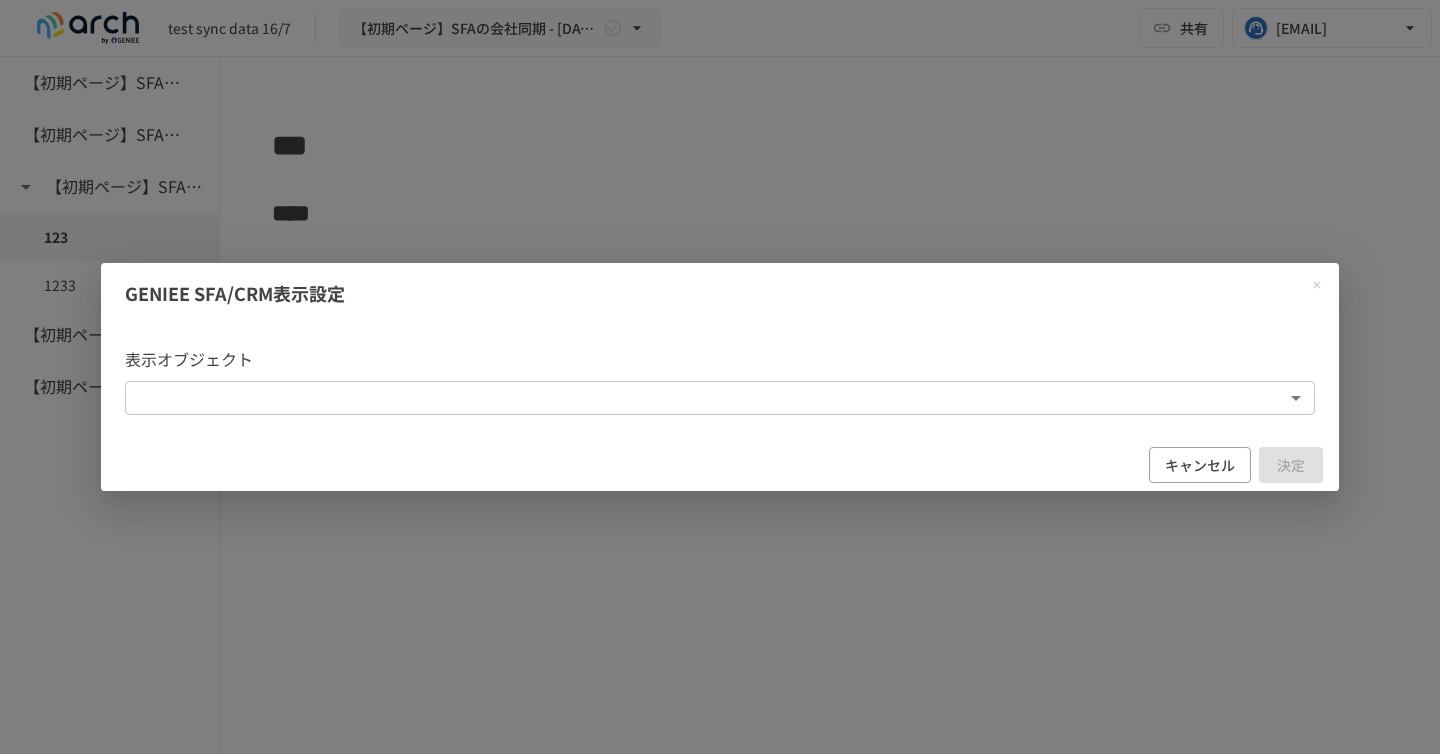 scroll, scrollTop: 3, scrollLeft: 0, axis: vertical 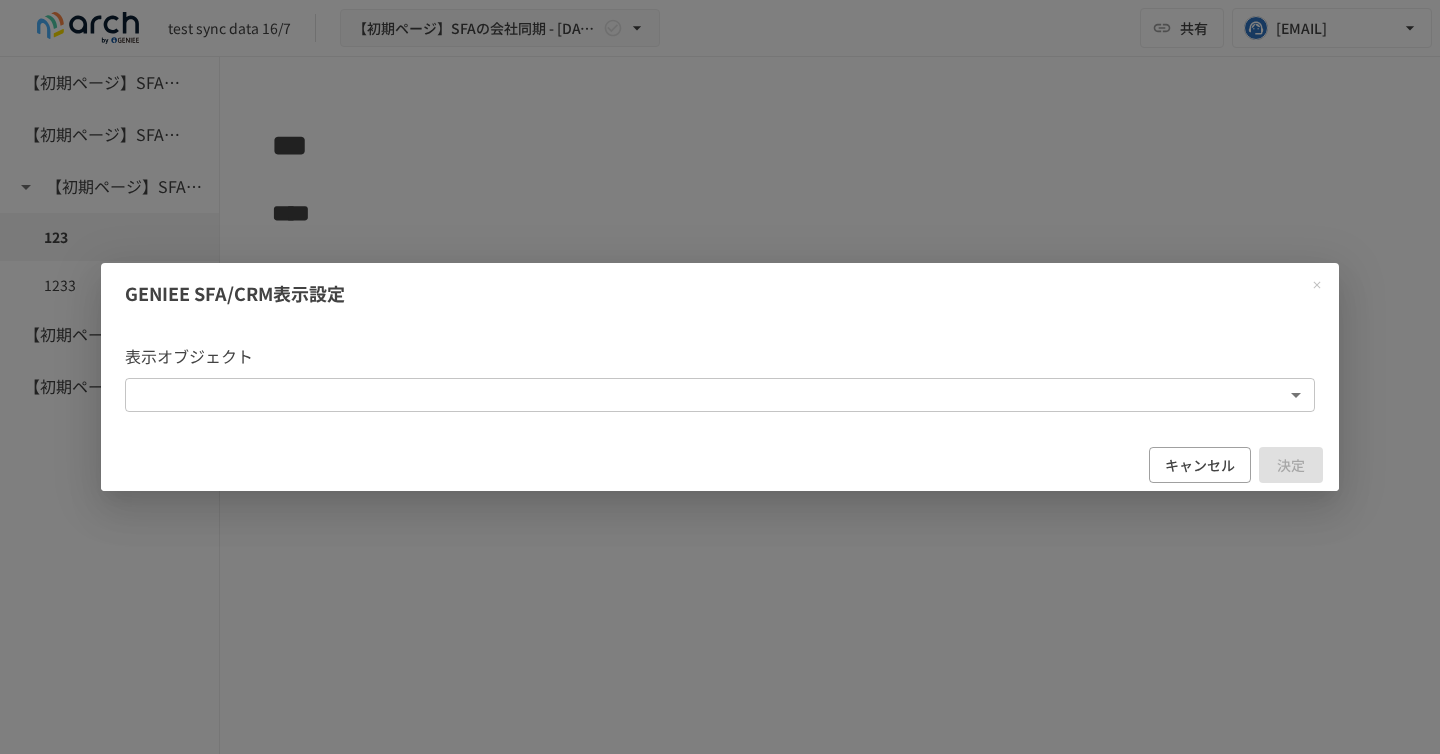 click on "**********" at bounding box center [720, 356] 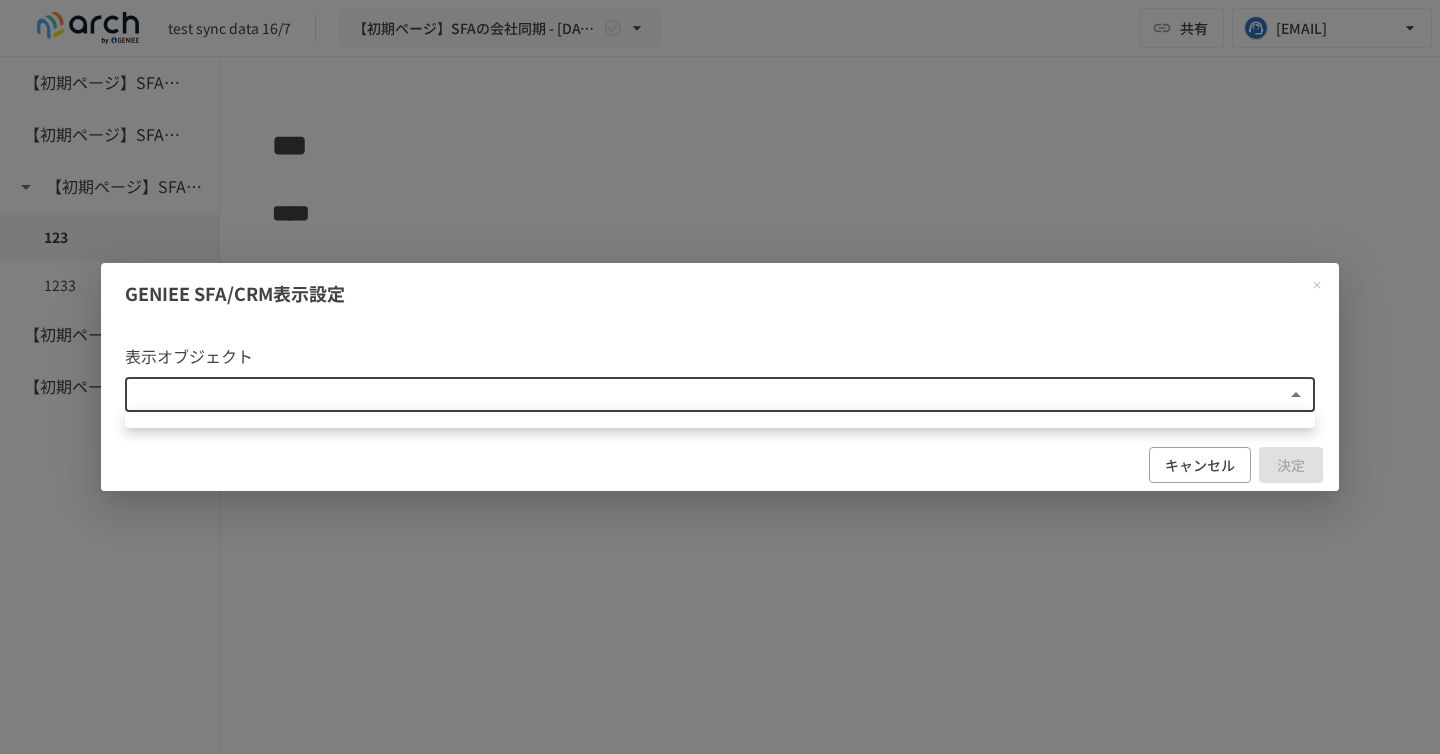 click at bounding box center [720, 377] 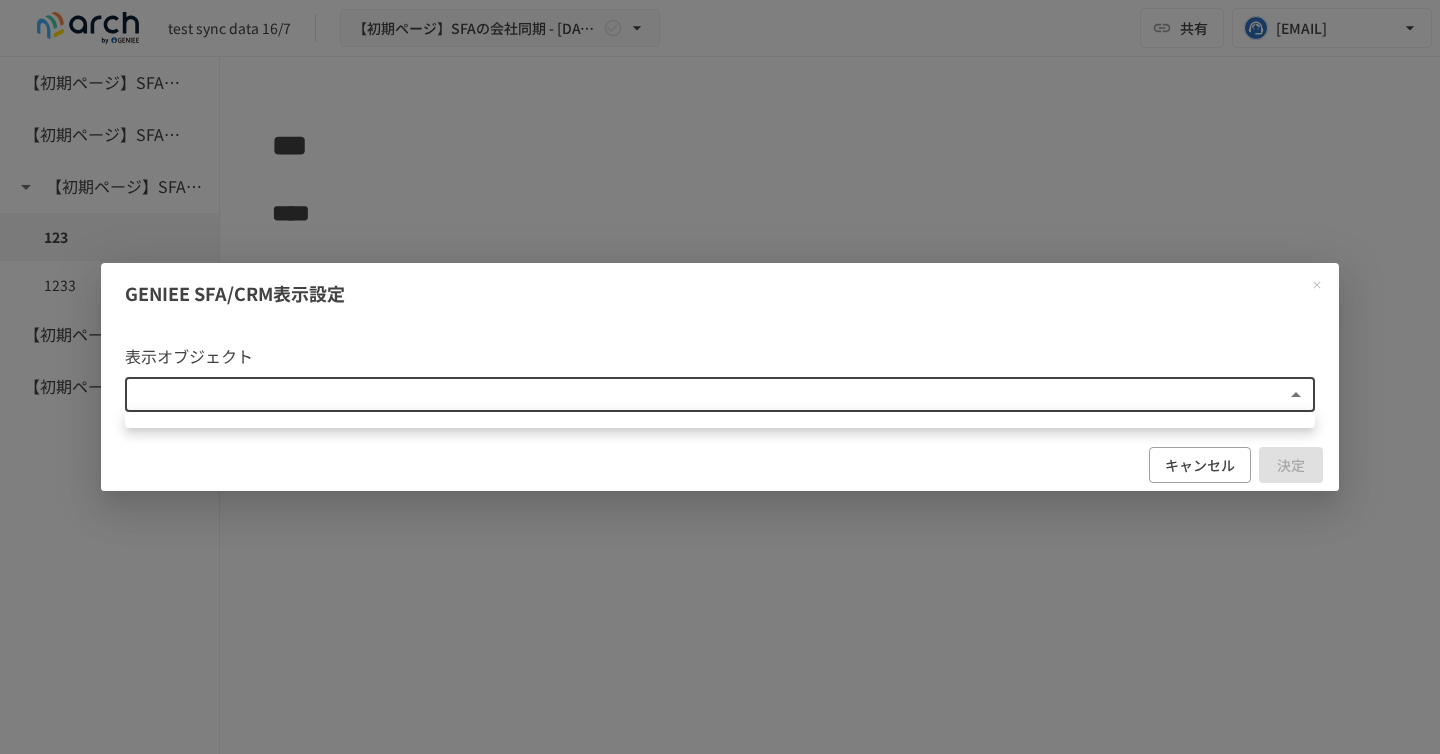 click on "**********" at bounding box center (720, 356) 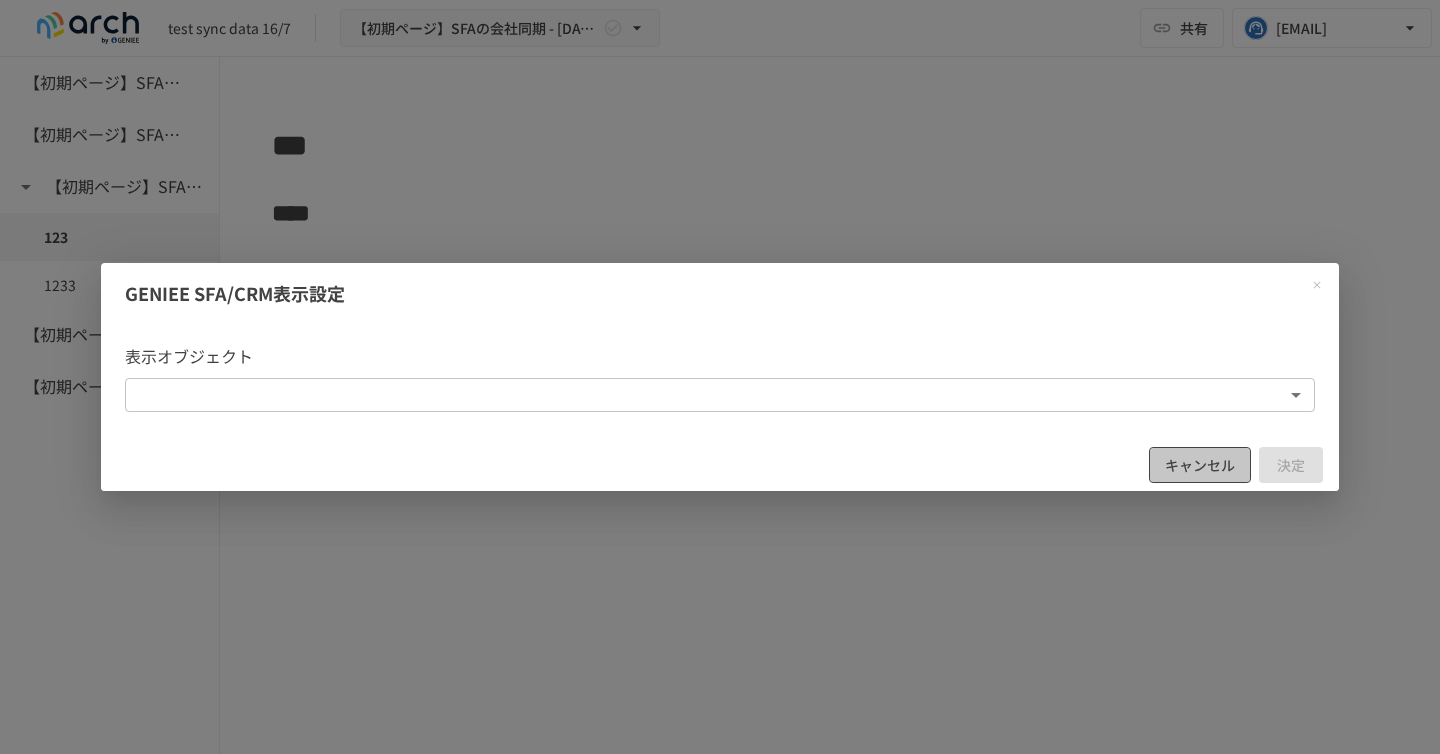 click on "キャンセル" at bounding box center [1200, 465] 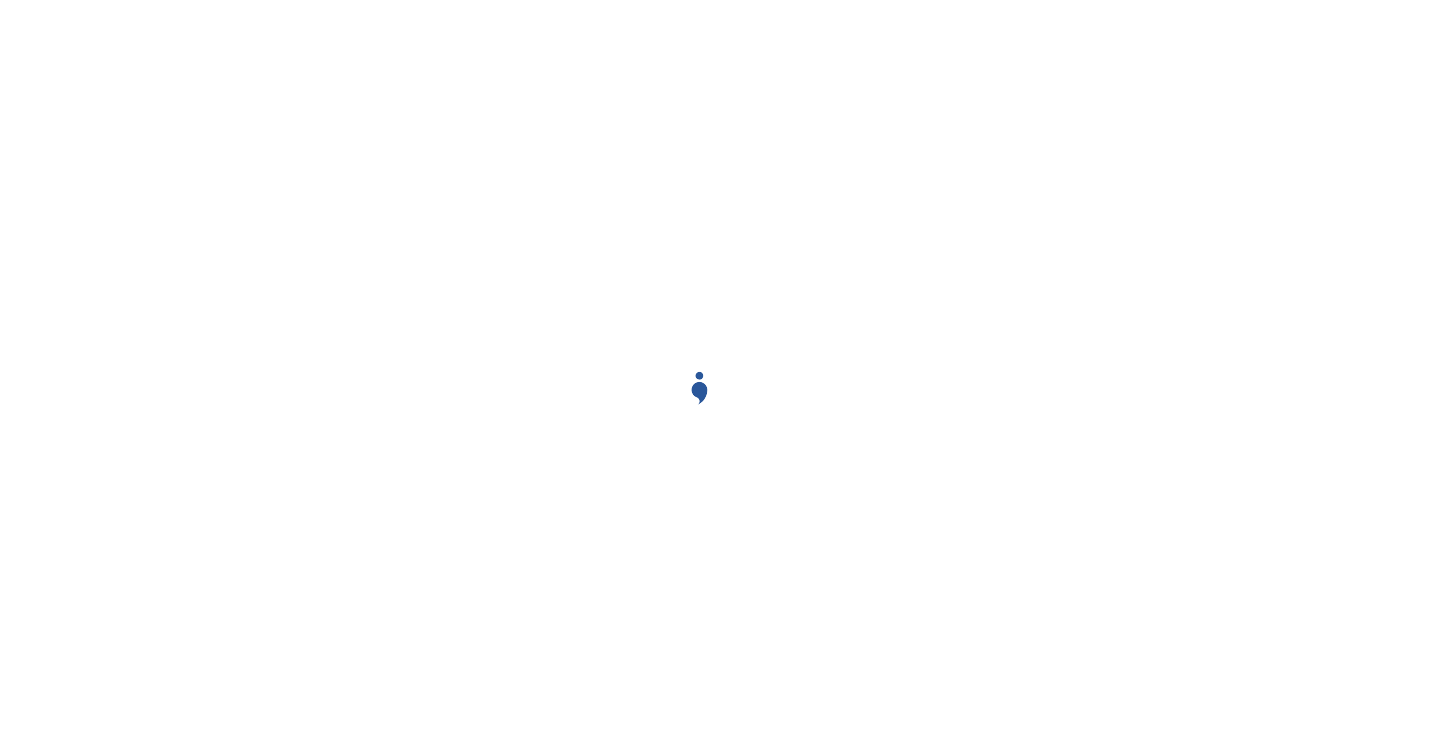 scroll, scrollTop: 0, scrollLeft: 0, axis: both 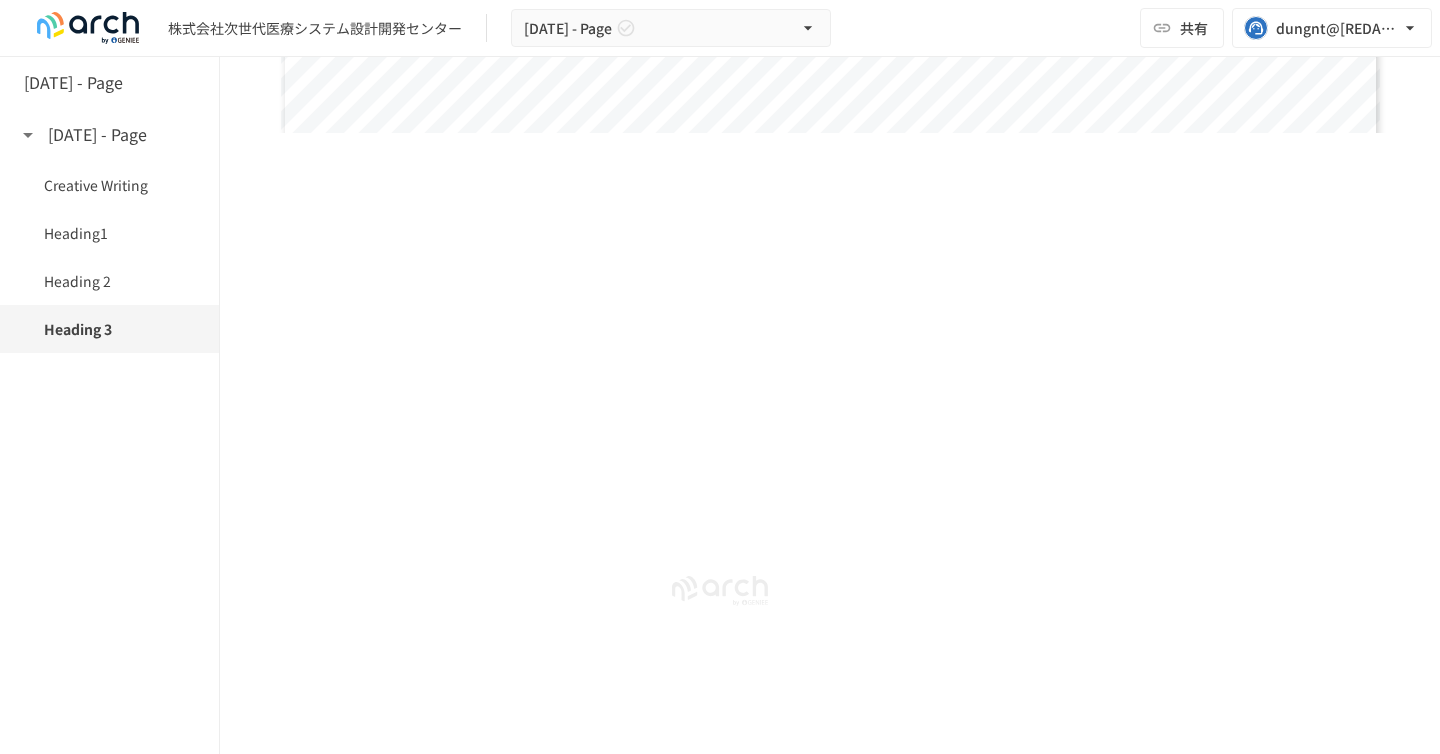 click on "**********" at bounding box center [830, -1986] 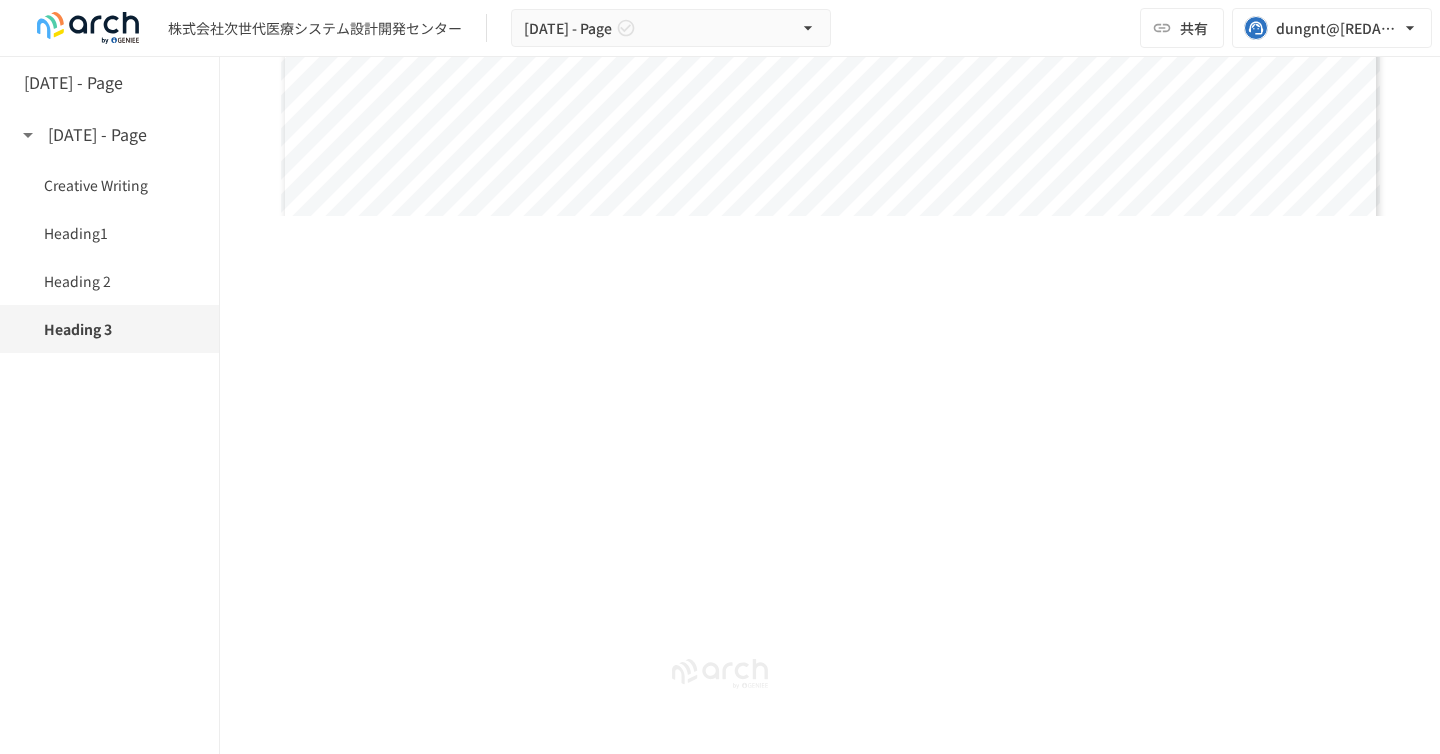 scroll, scrollTop: 4448, scrollLeft: 0, axis: vertical 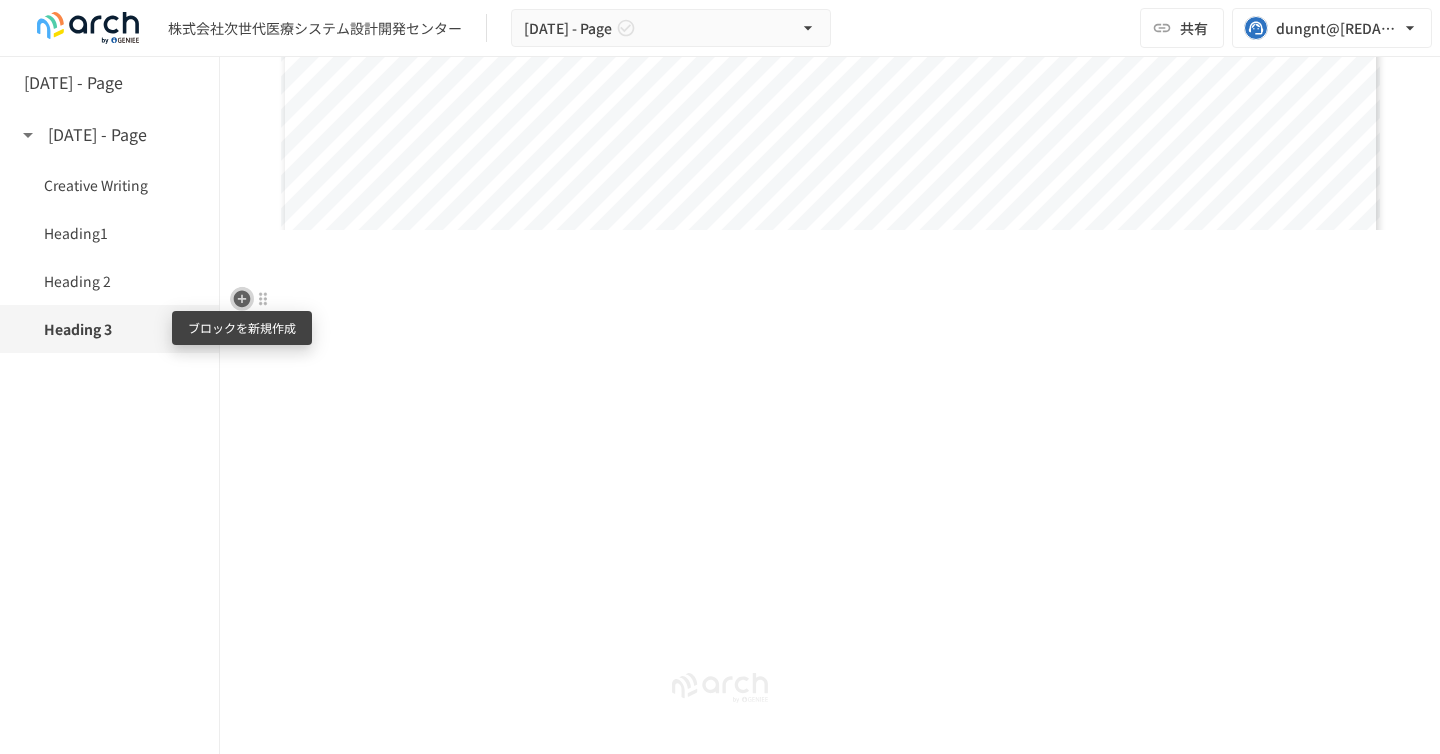click 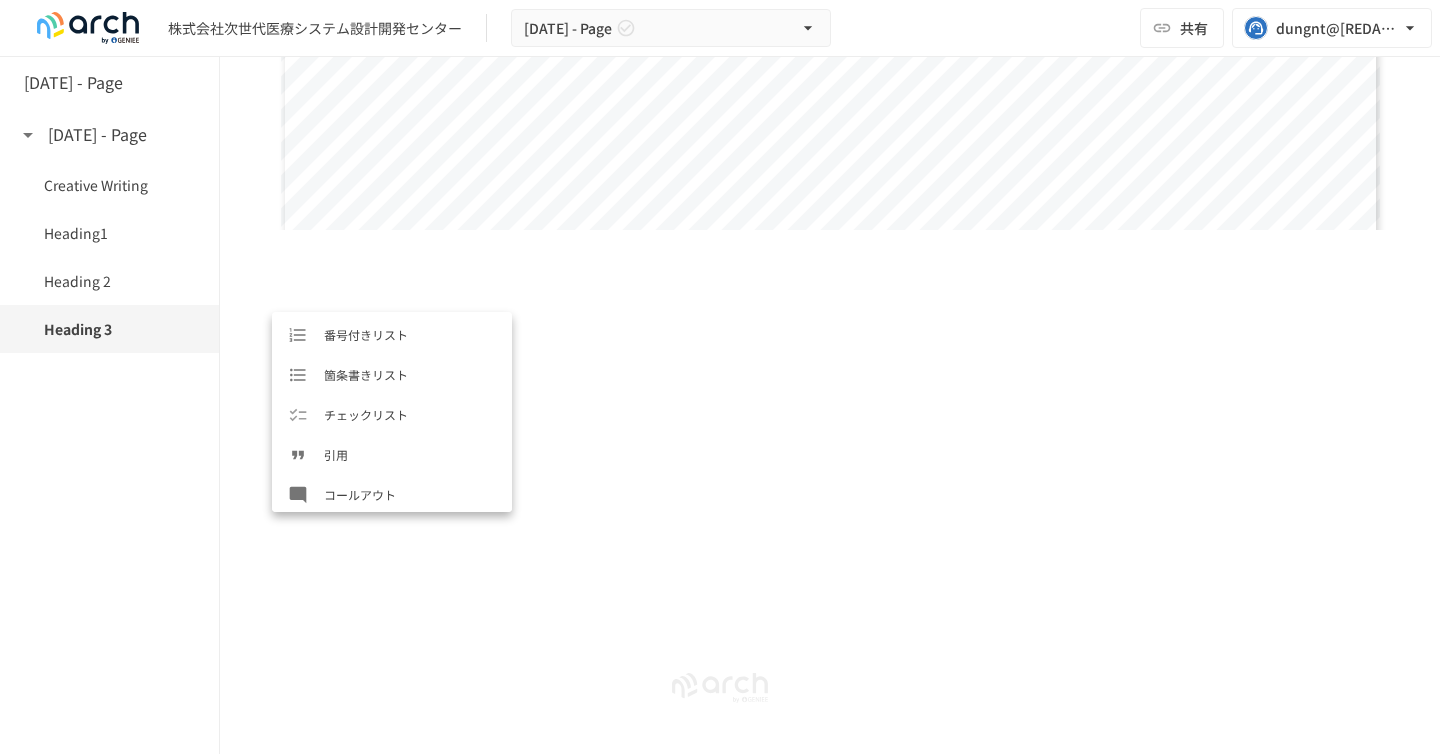 scroll, scrollTop: 920, scrollLeft: 0, axis: vertical 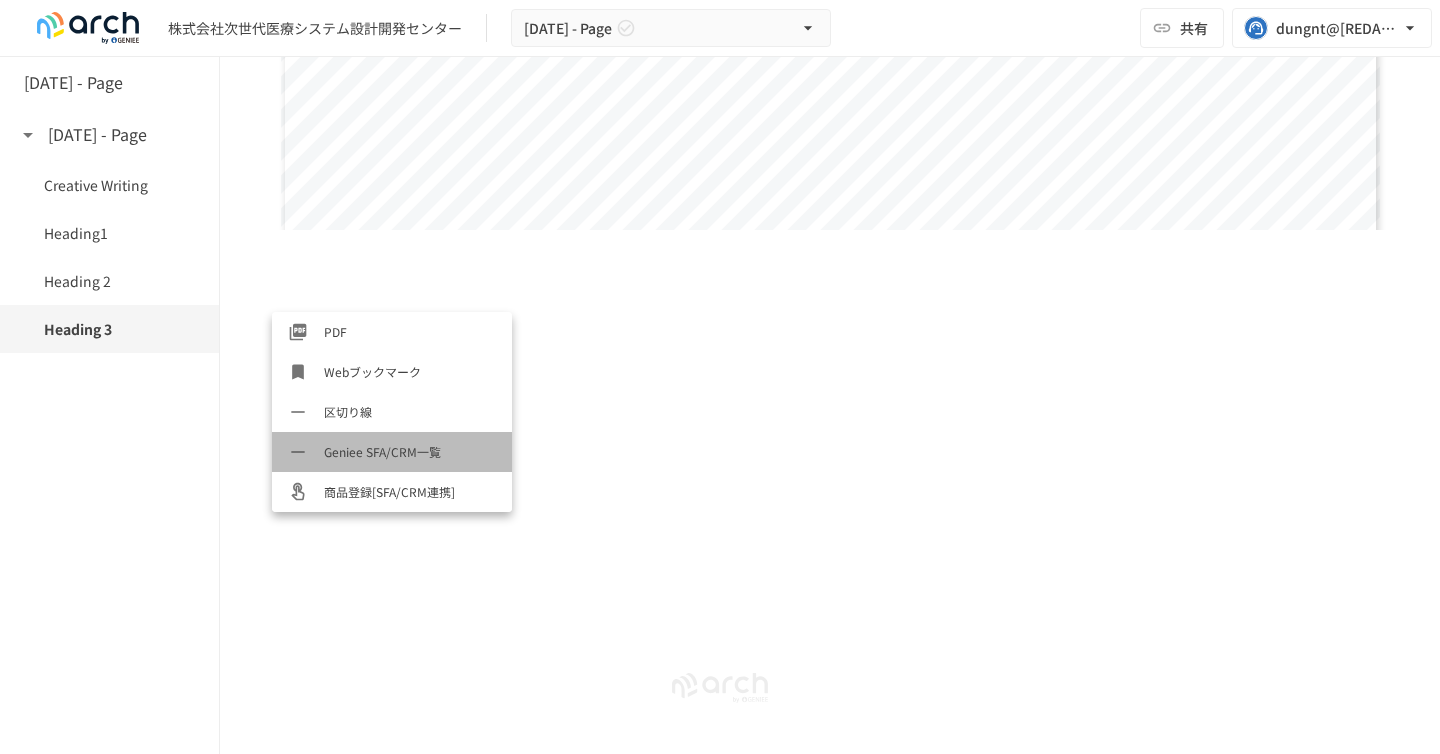 click on "Geniee SFA/CRM一覧" at bounding box center (410, 451) 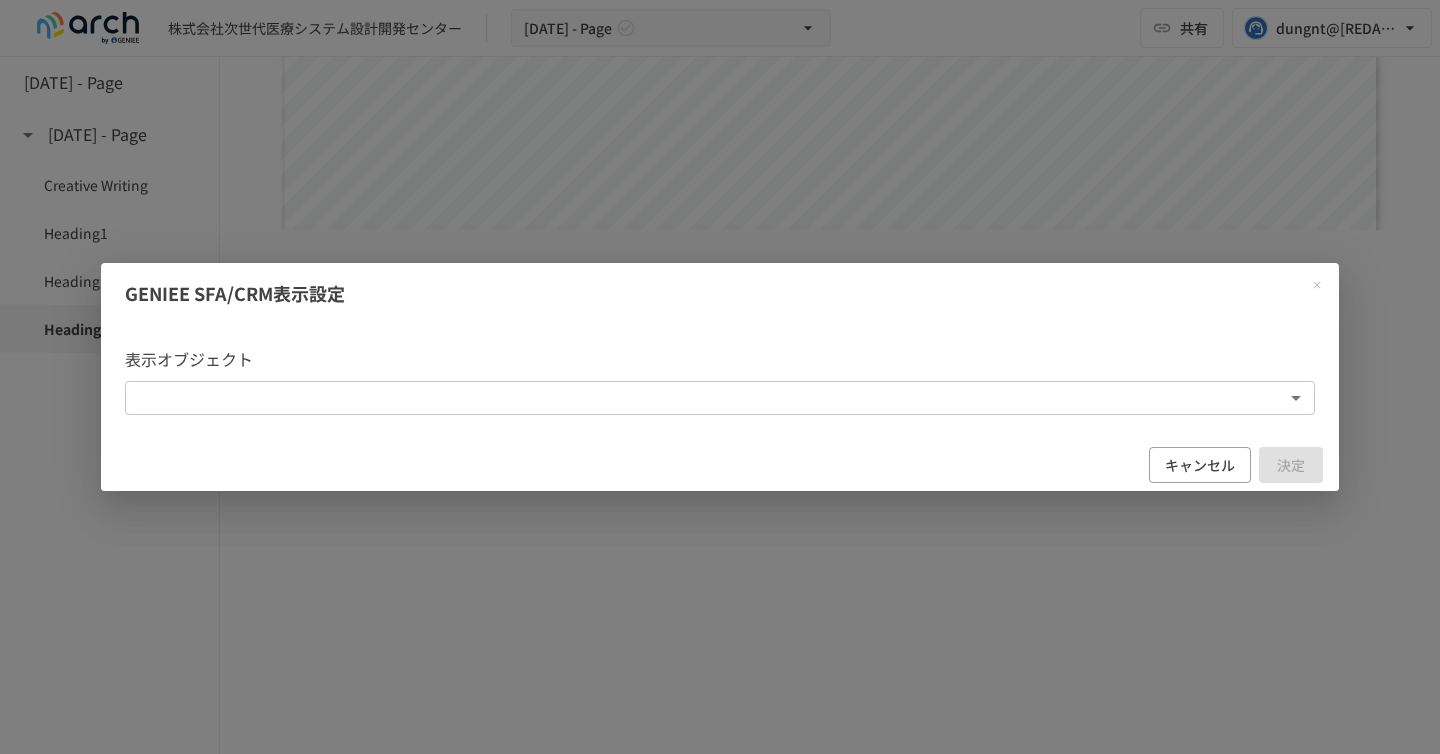 click on "**********" at bounding box center [720, 356] 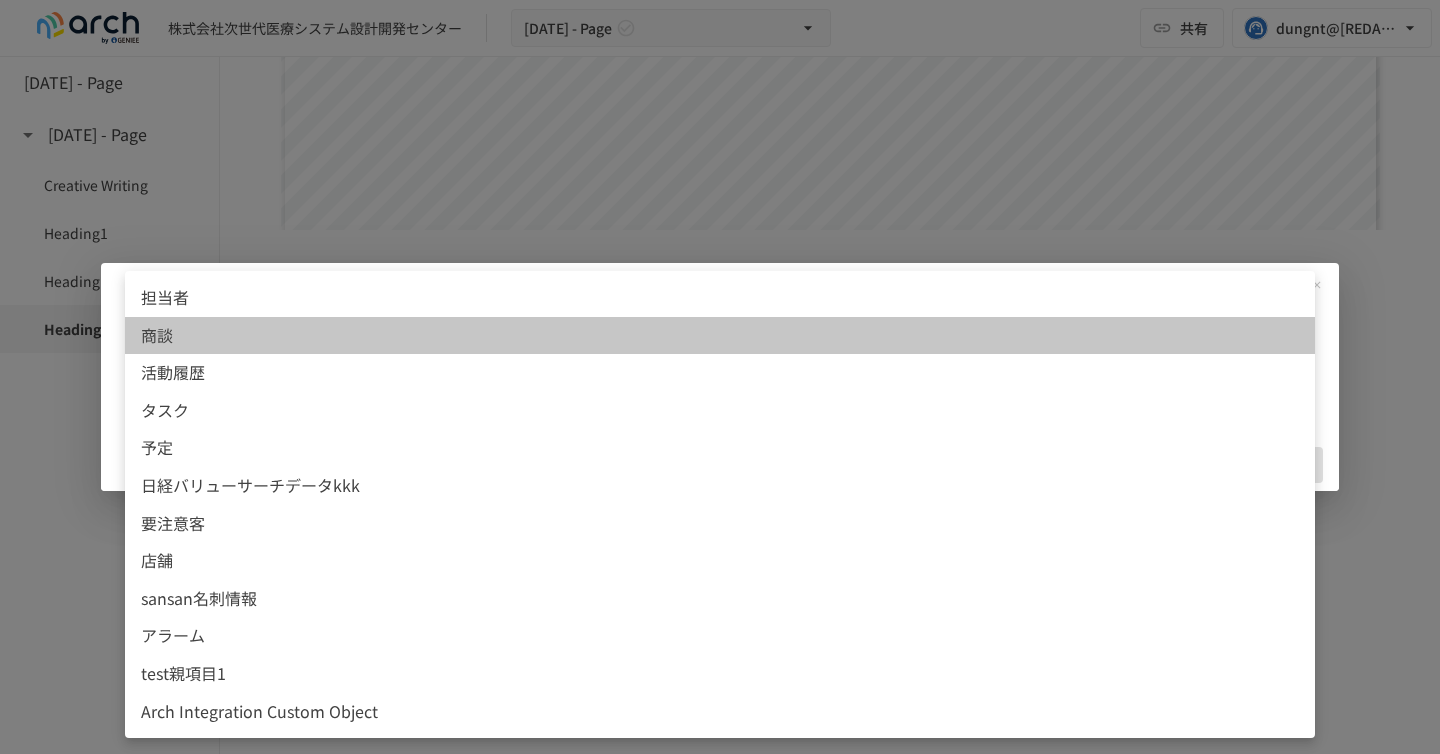 click on "商談" at bounding box center [720, 336] 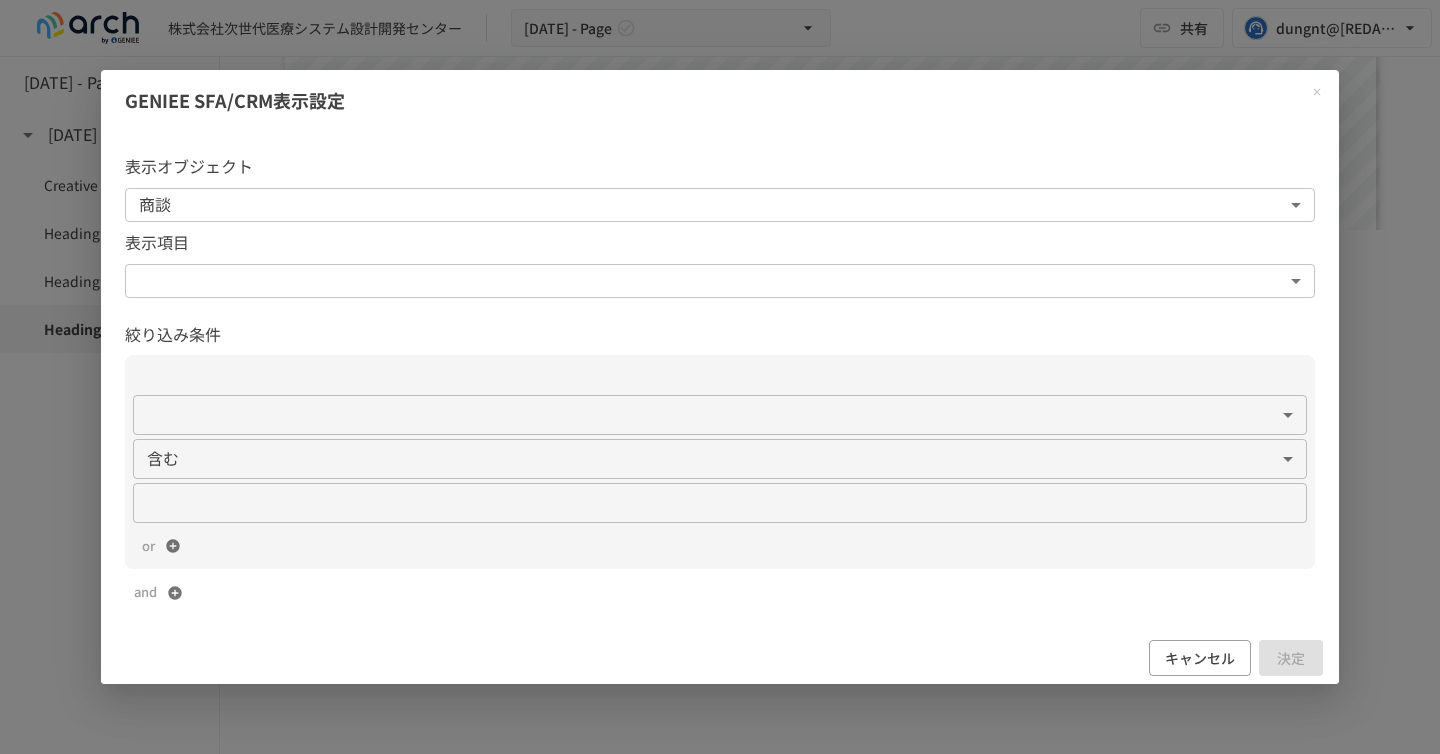 click on "**********" at bounding box center [720, 356] 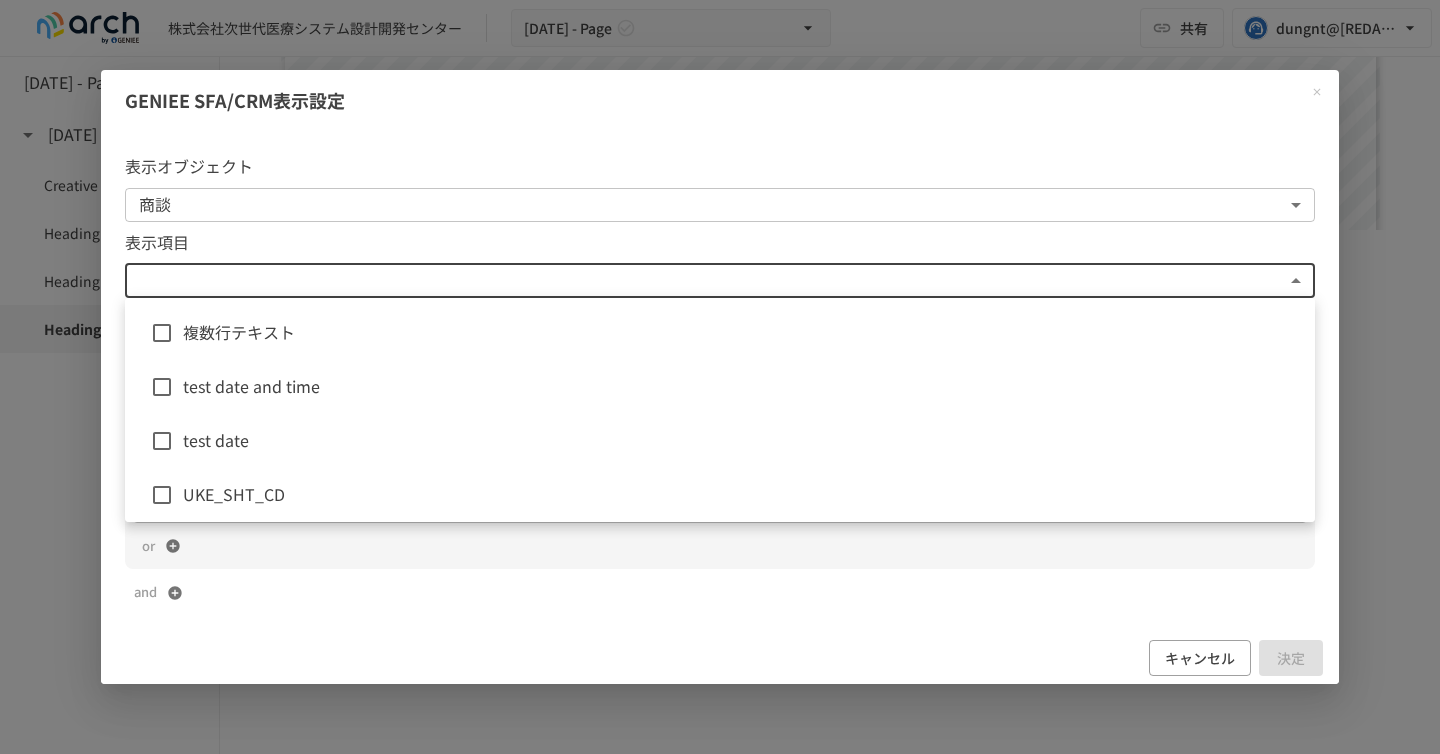 click at bounding box center [720, 377] 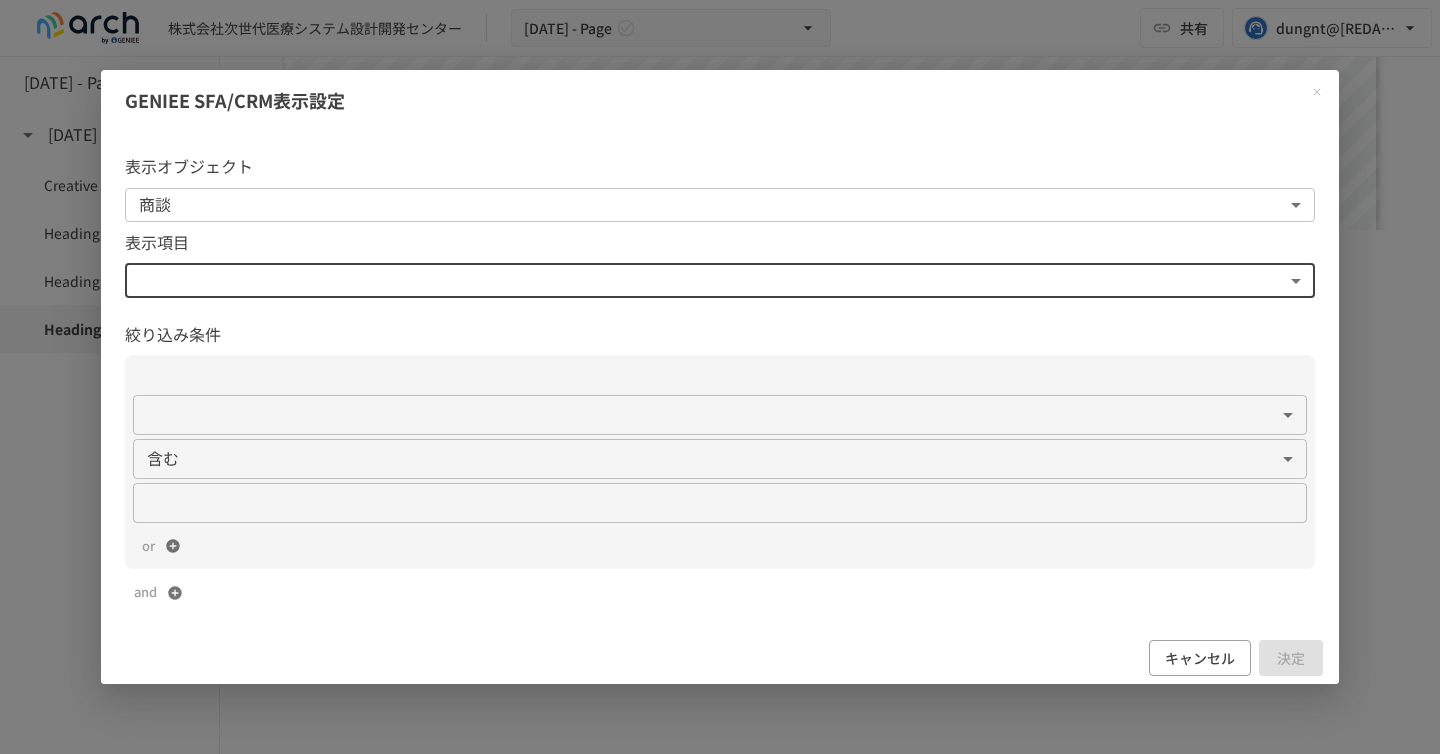 click on "**********" at bounding box center (720, 356) 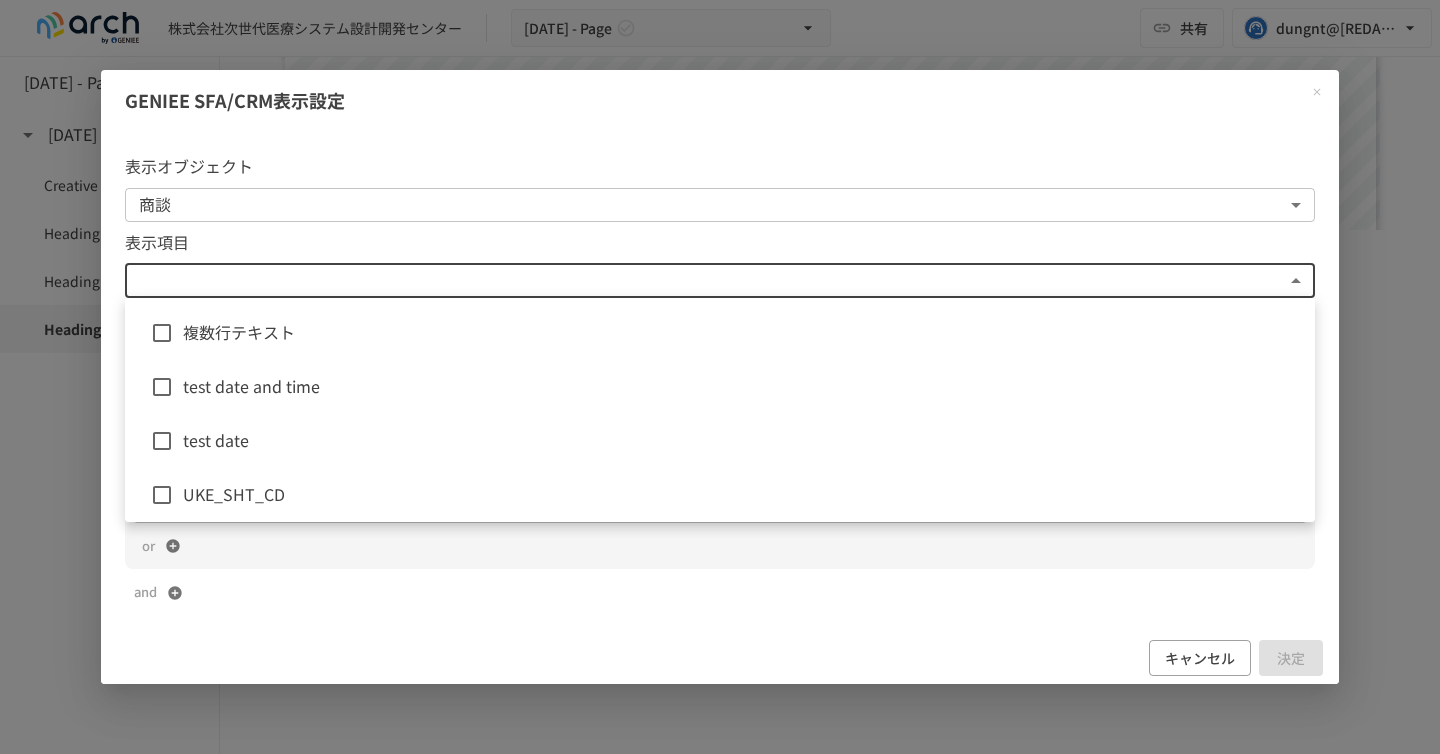 click at bounding box center [720, 377] 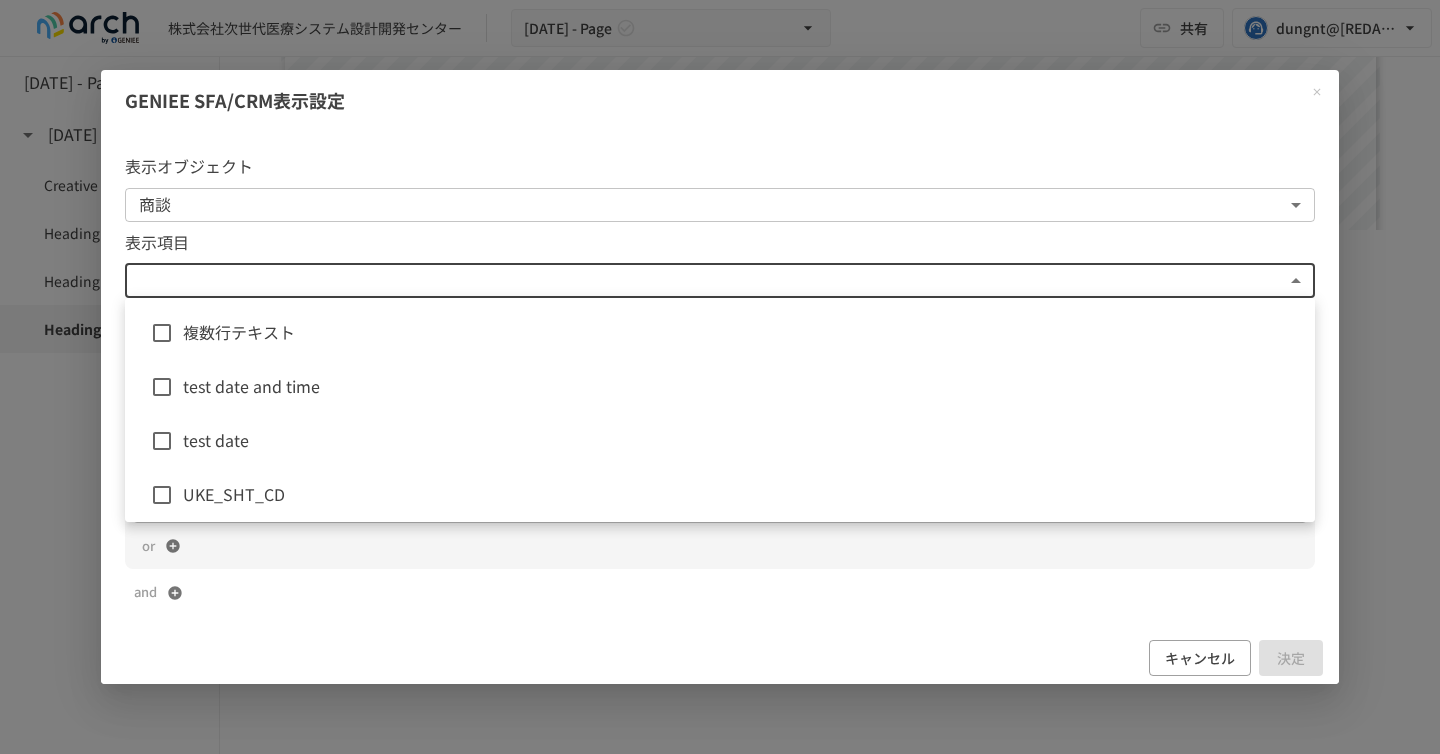 click on "**********" at bounding box center (720, 356) 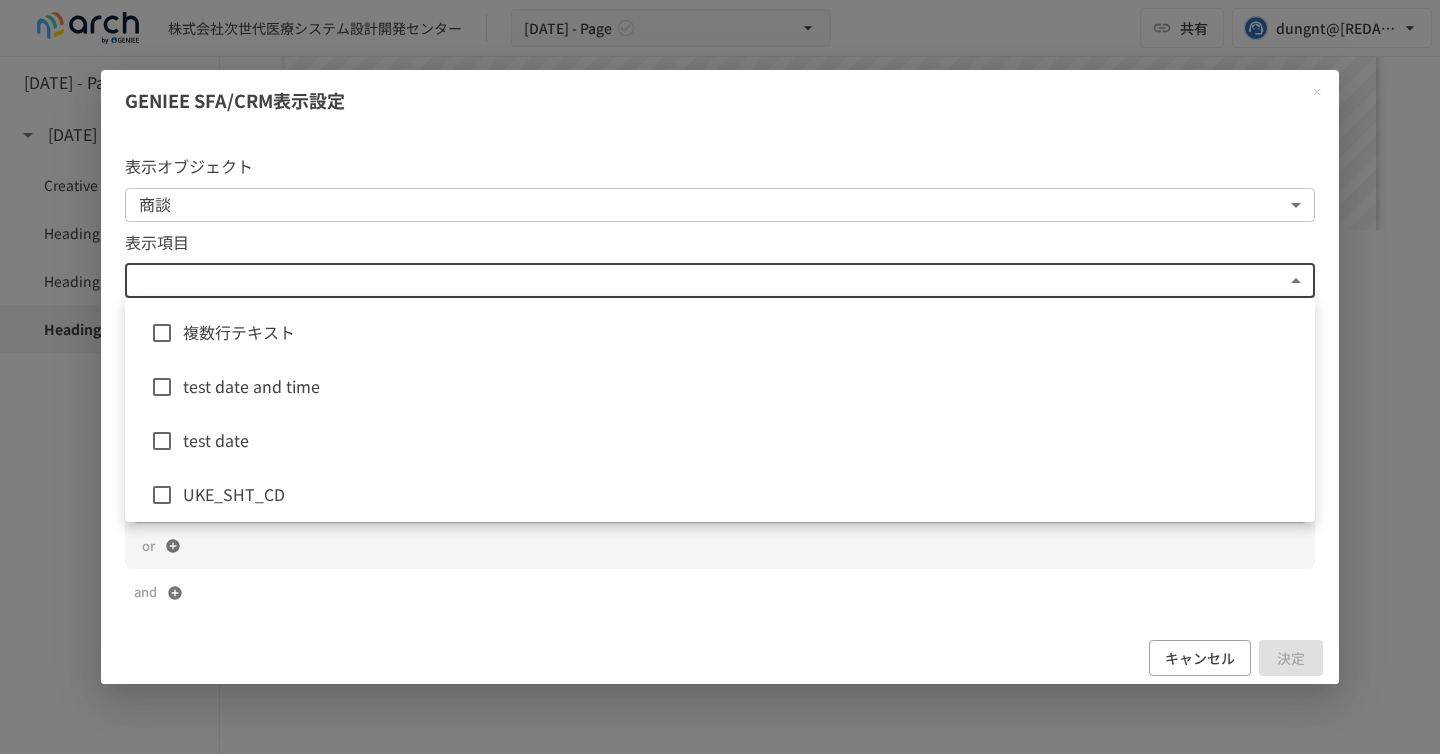 click on "**********" at bounding box center [720, 356] 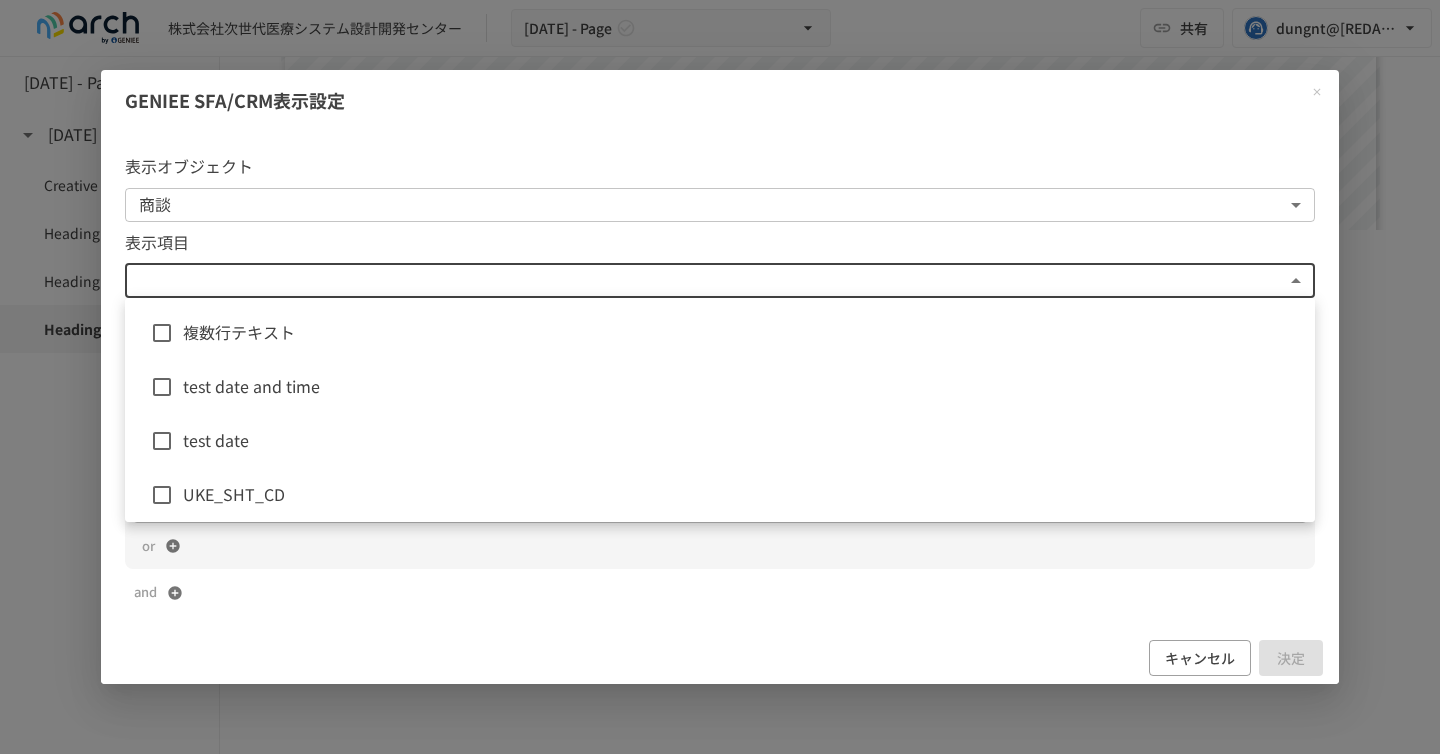 click at bounding box center (720, 377) 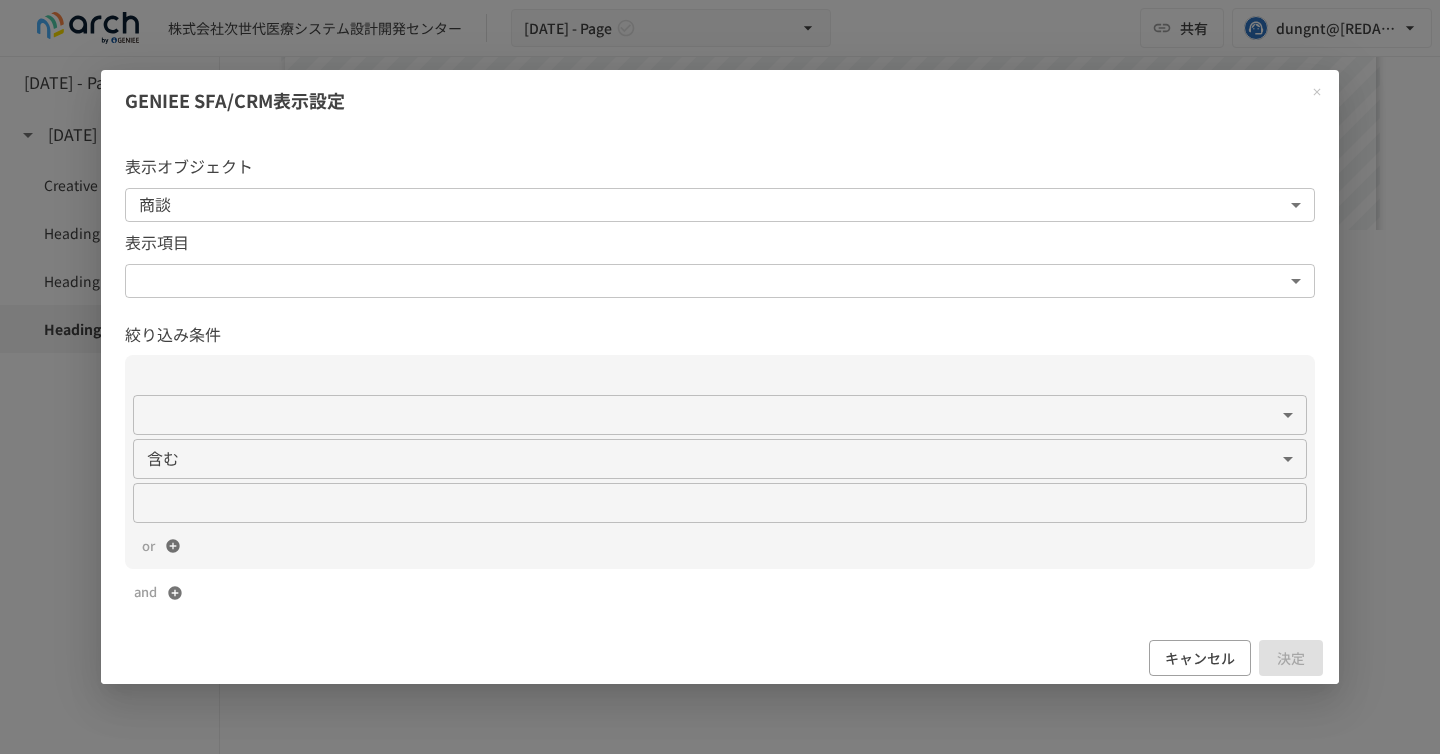 click on "キャンセル 決定" at bounding box center (1236, 658) 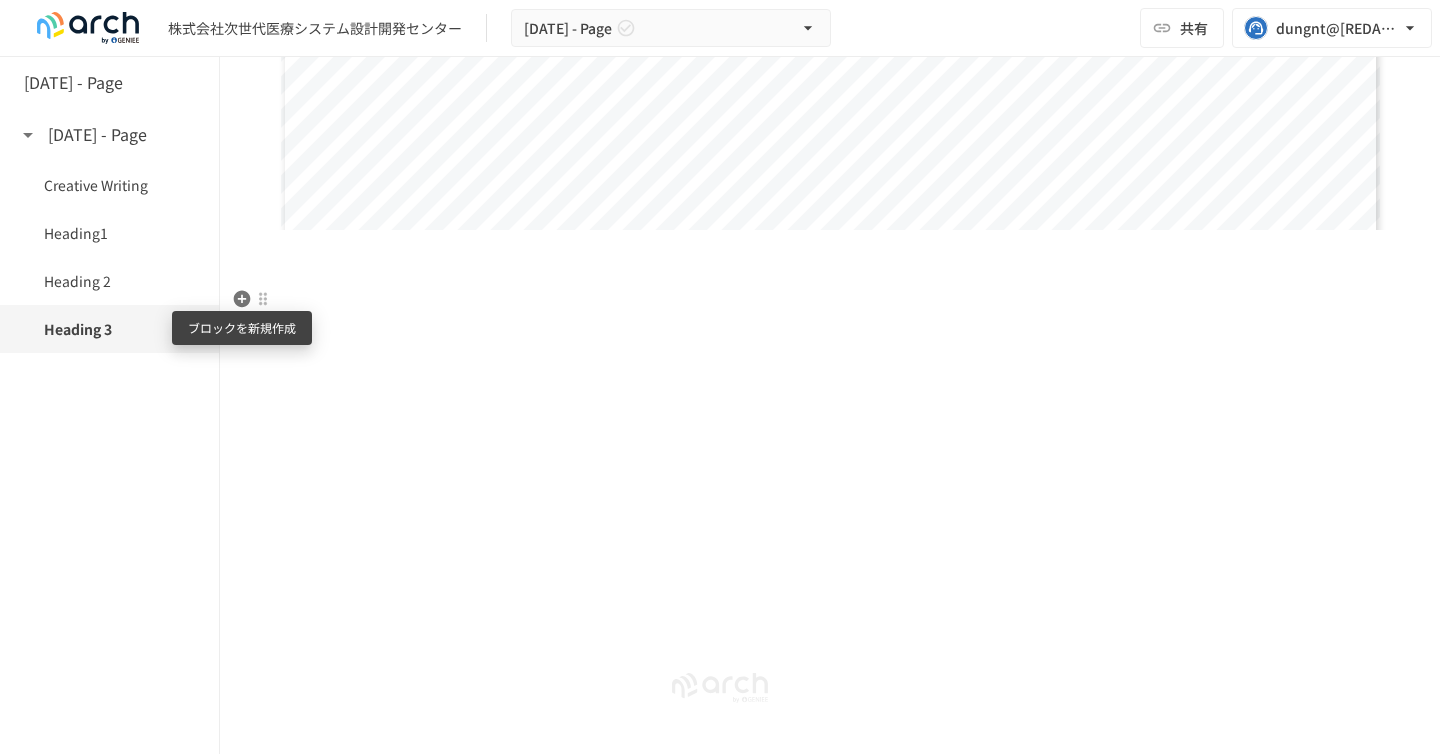 click 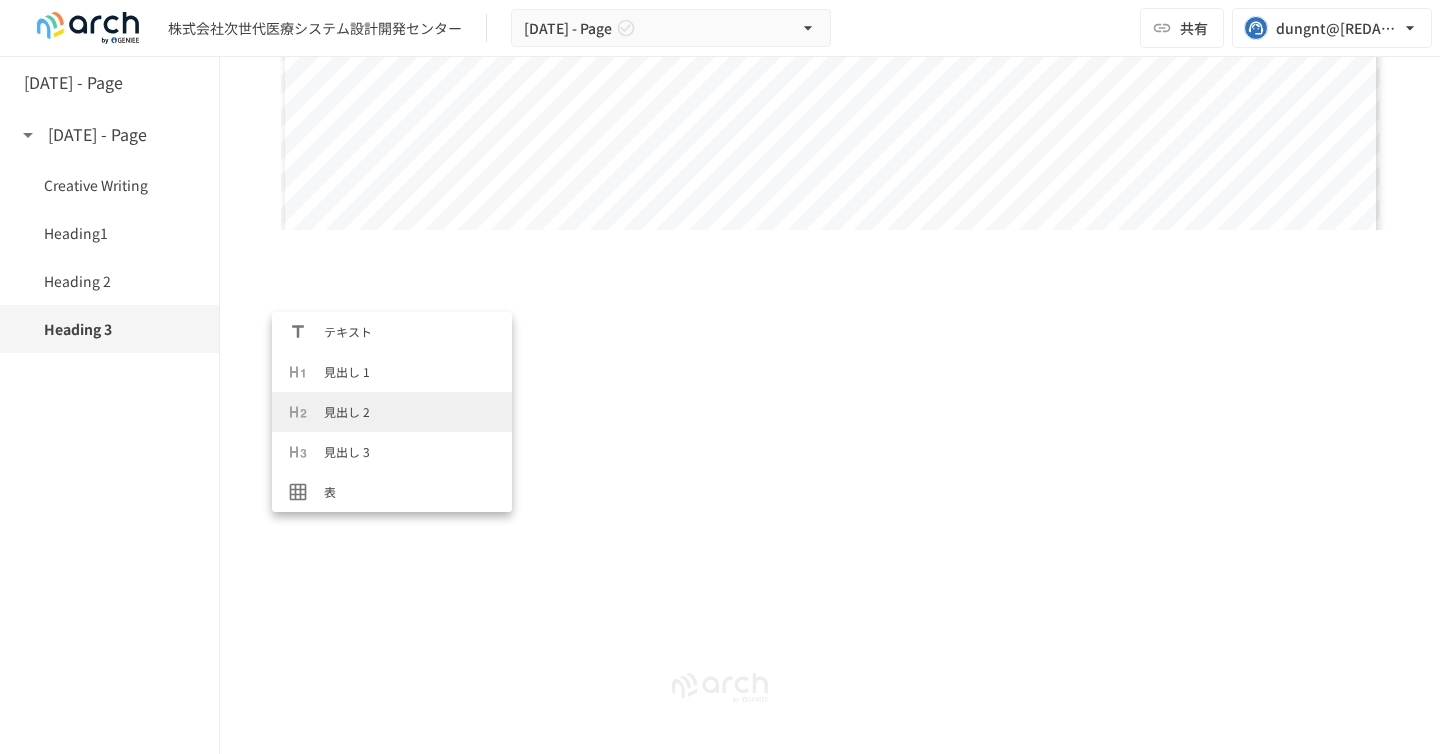 scroll, scrollTop: 920, scrollLeft: 0, axis: vertical 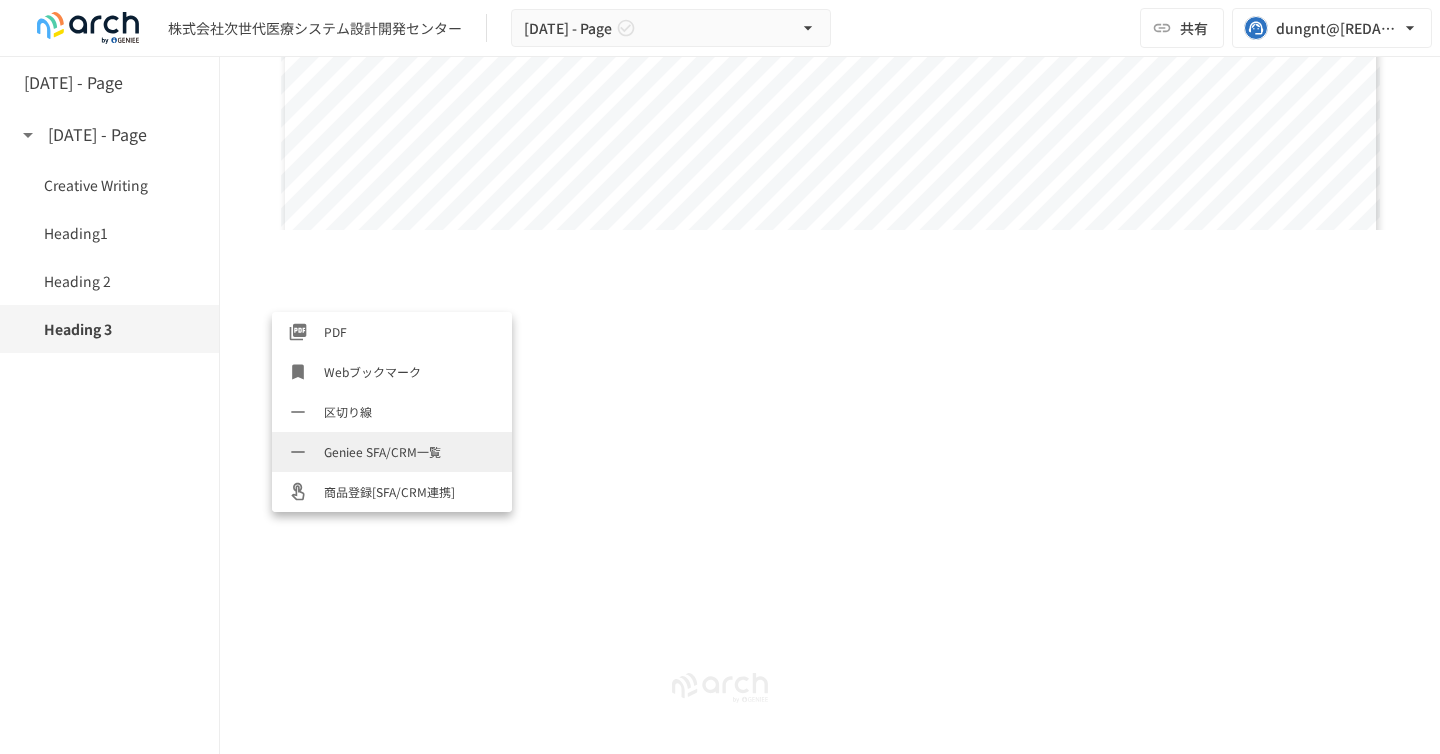 click on "Geniee SFA/CRM一覧" at bounding box center (410, 451) 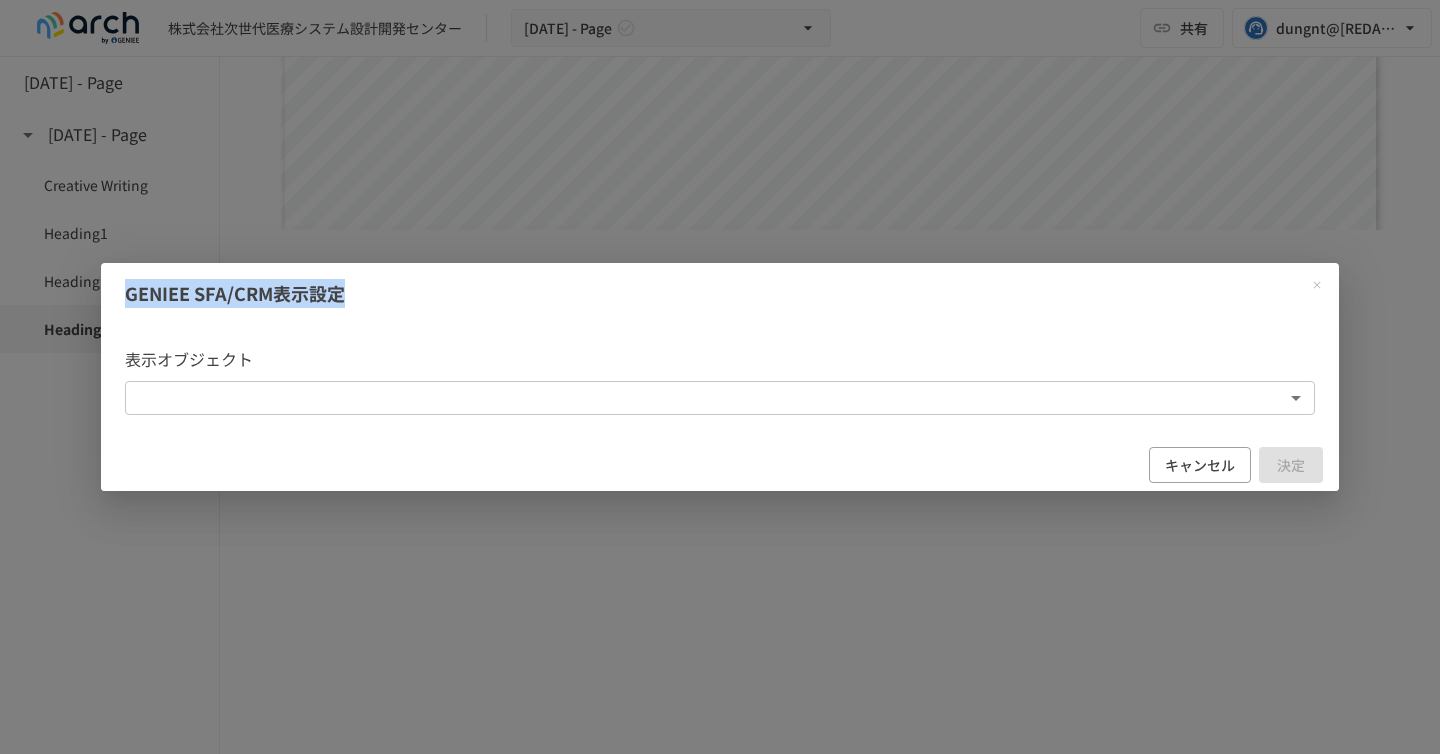 copy on "GENIEE SFA/CRM表示設定" 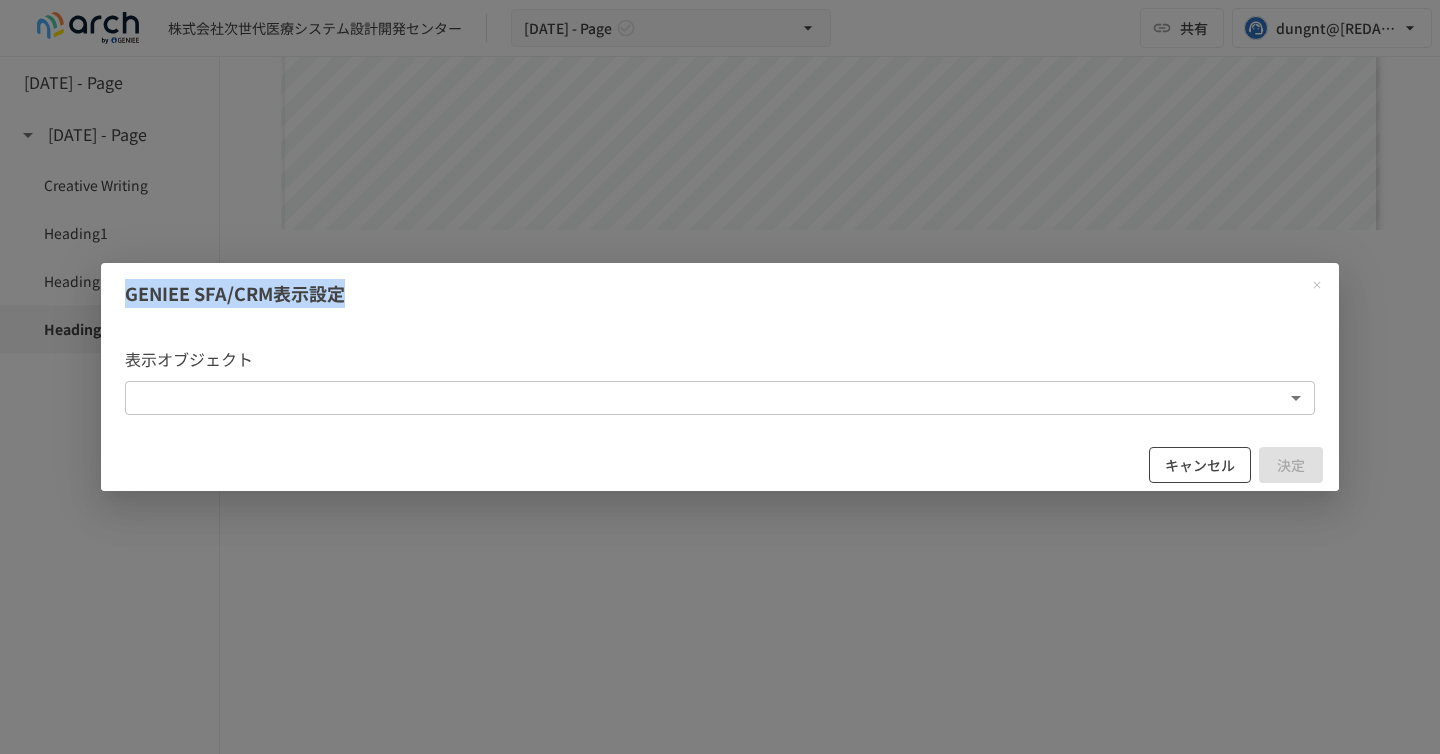 click on "キャンセル" at bounding box center (1200, 465) 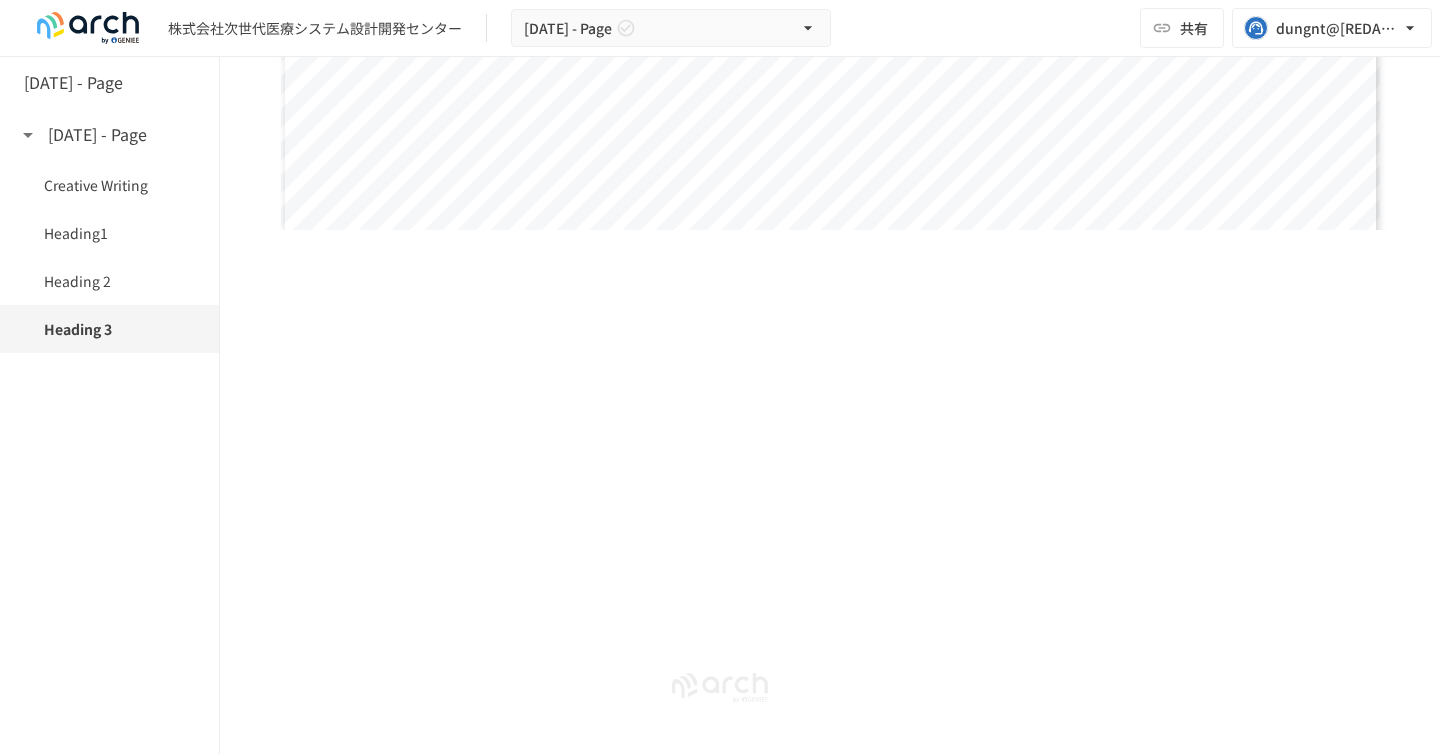 click on "**********" at bounding box center (830, -1889) 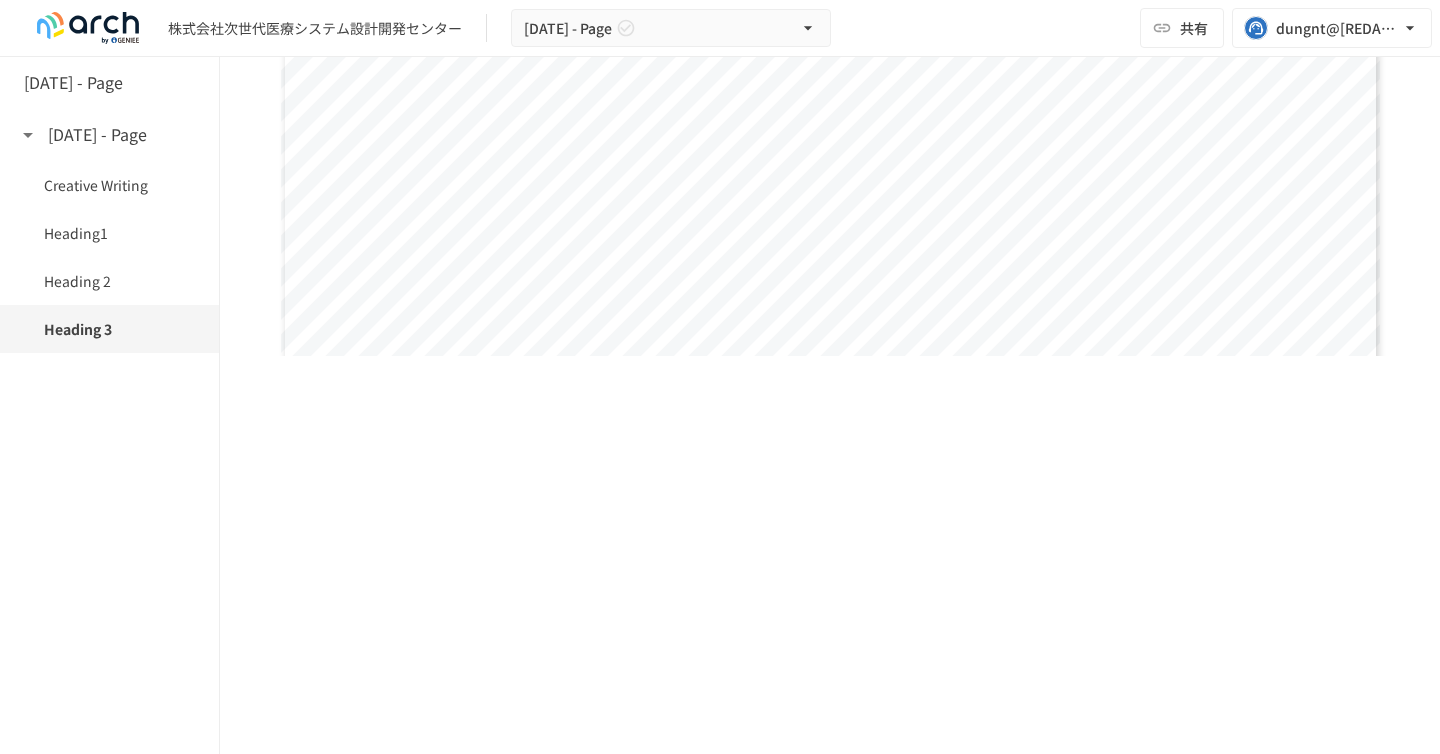 scroll, scrollTop: 4593, scrollLeft: 0, axis: vertical 